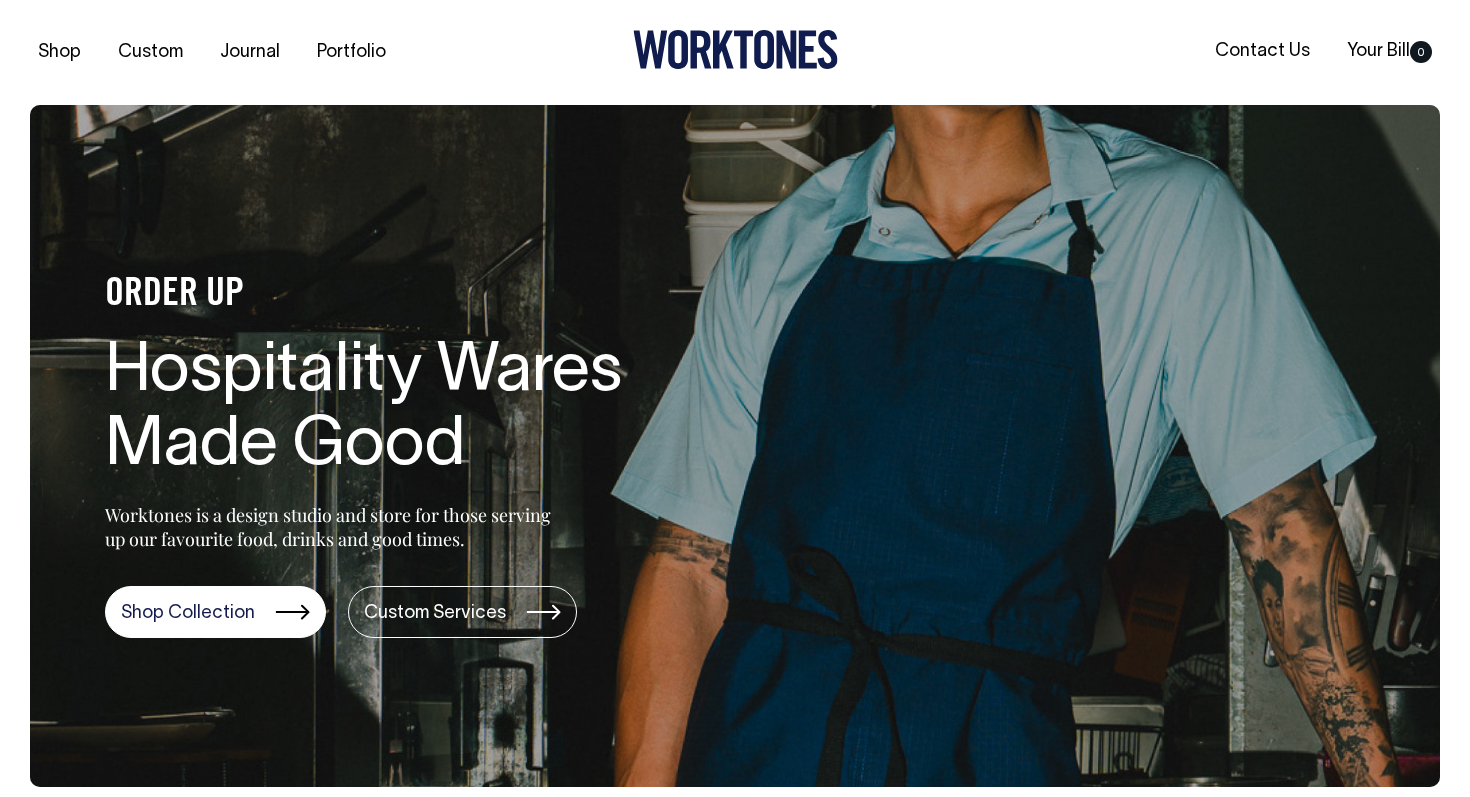 scroll, scrollTop: 0, scrollLeft: 0, axis: both 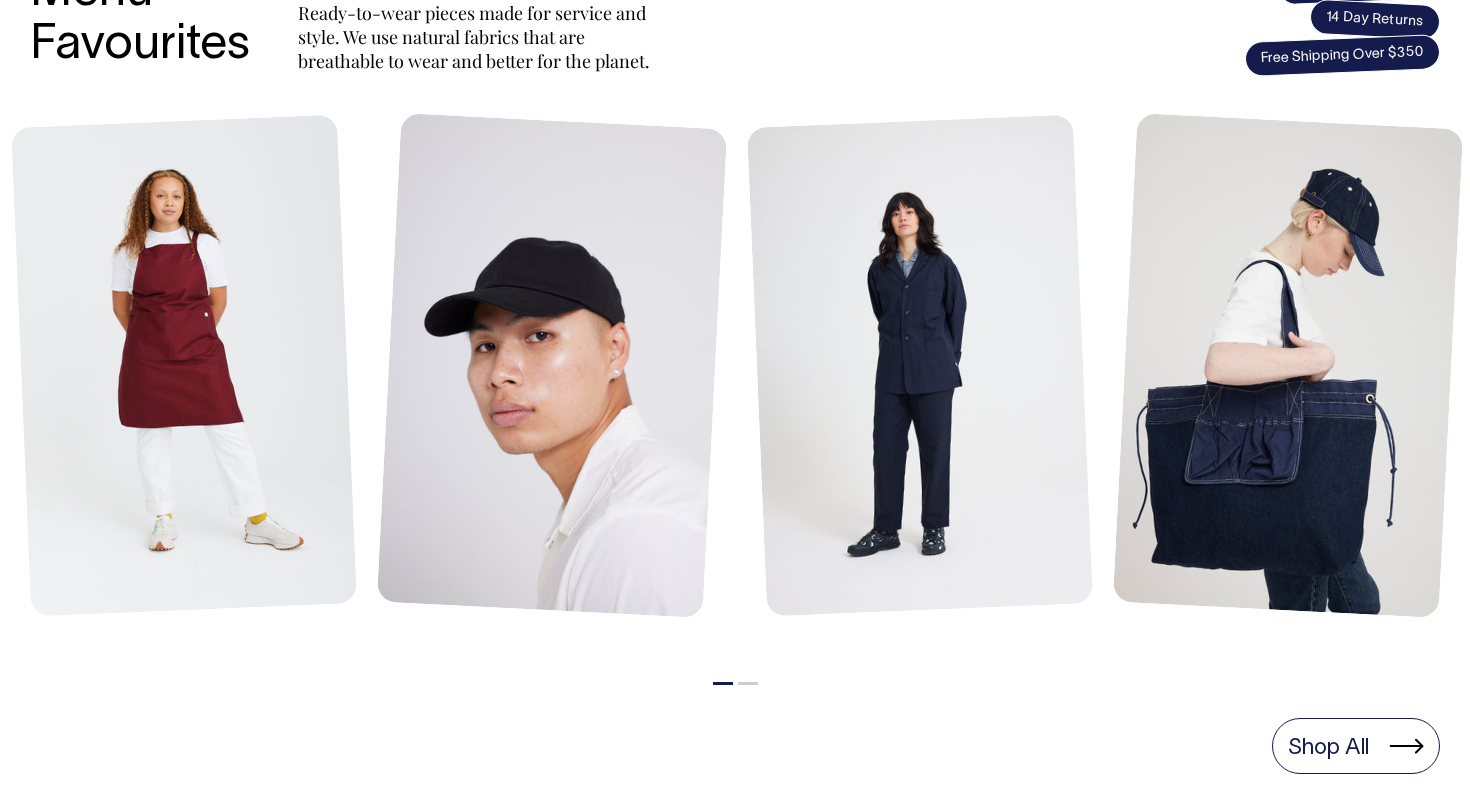 click on "Shop All" at bounding box center (735, 746) 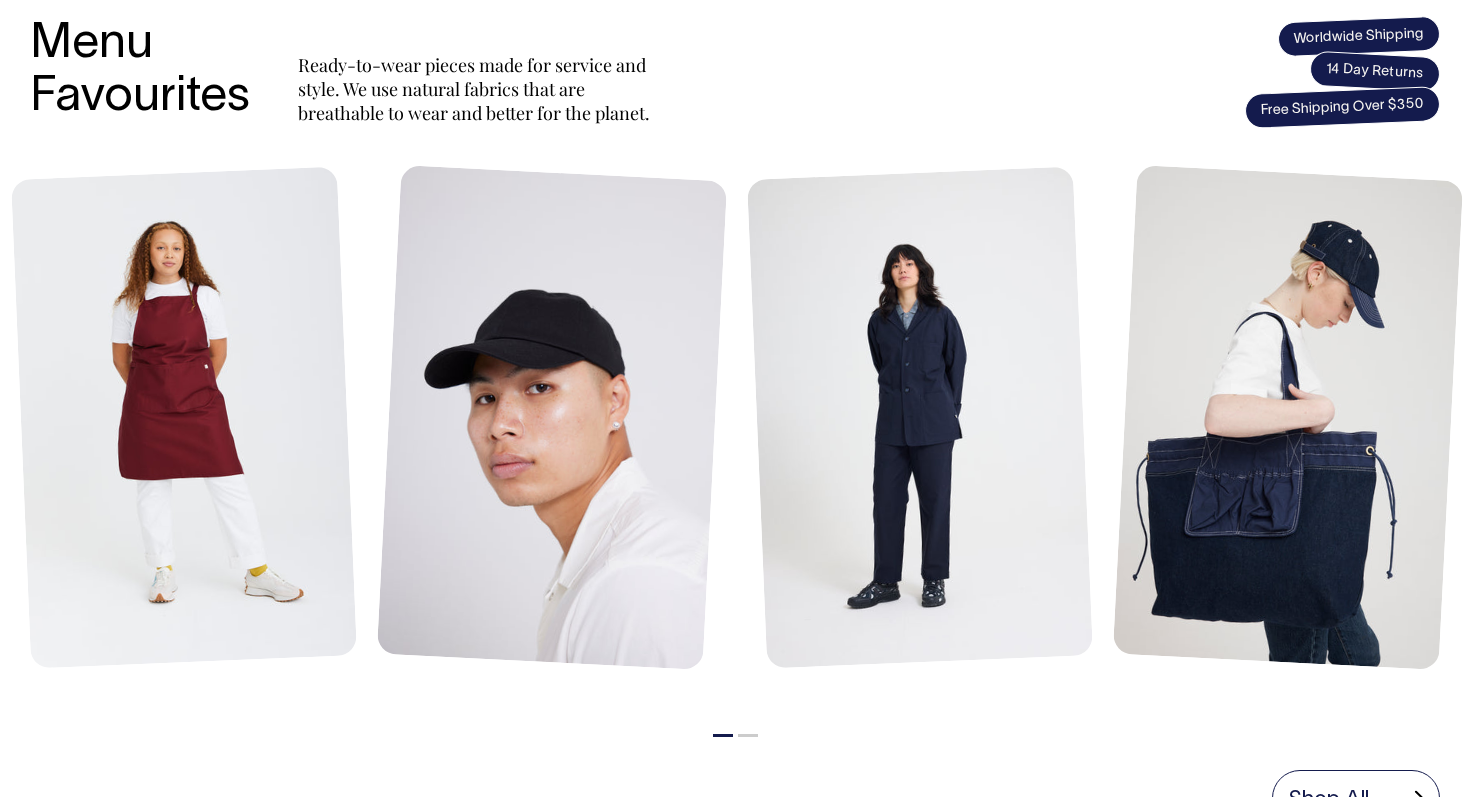 scroll, scrollTop: 838, scrollLeft: 0, axis: vertical 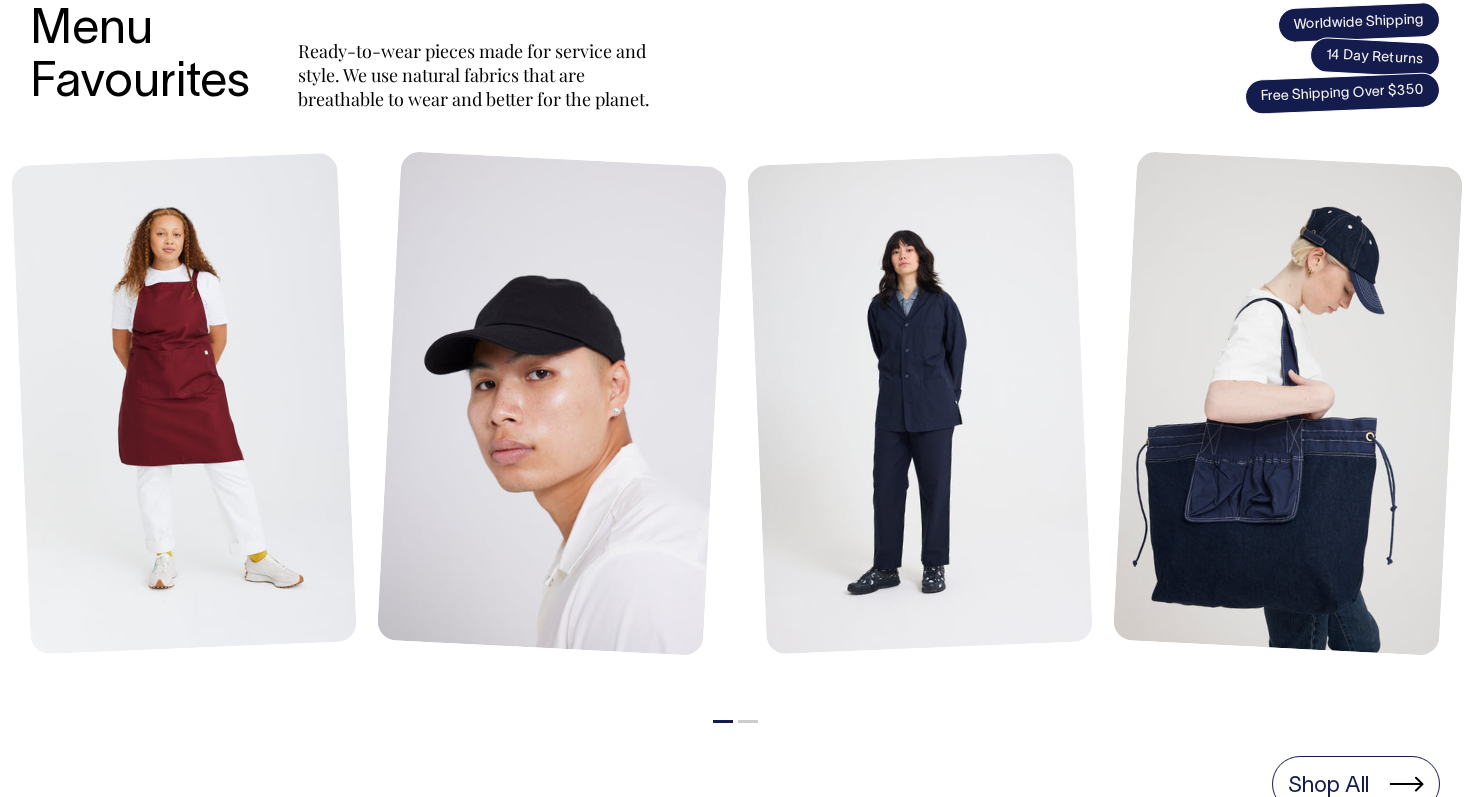 click on "Menu Favourites
Ready-to-wear pieces made for service and style. We use natural fabrics that are breathable to wear and better for the planet.
Worldwide Shipping
14 Day Returns
Free Shipping Over $350" at bounding box center [735, 58] 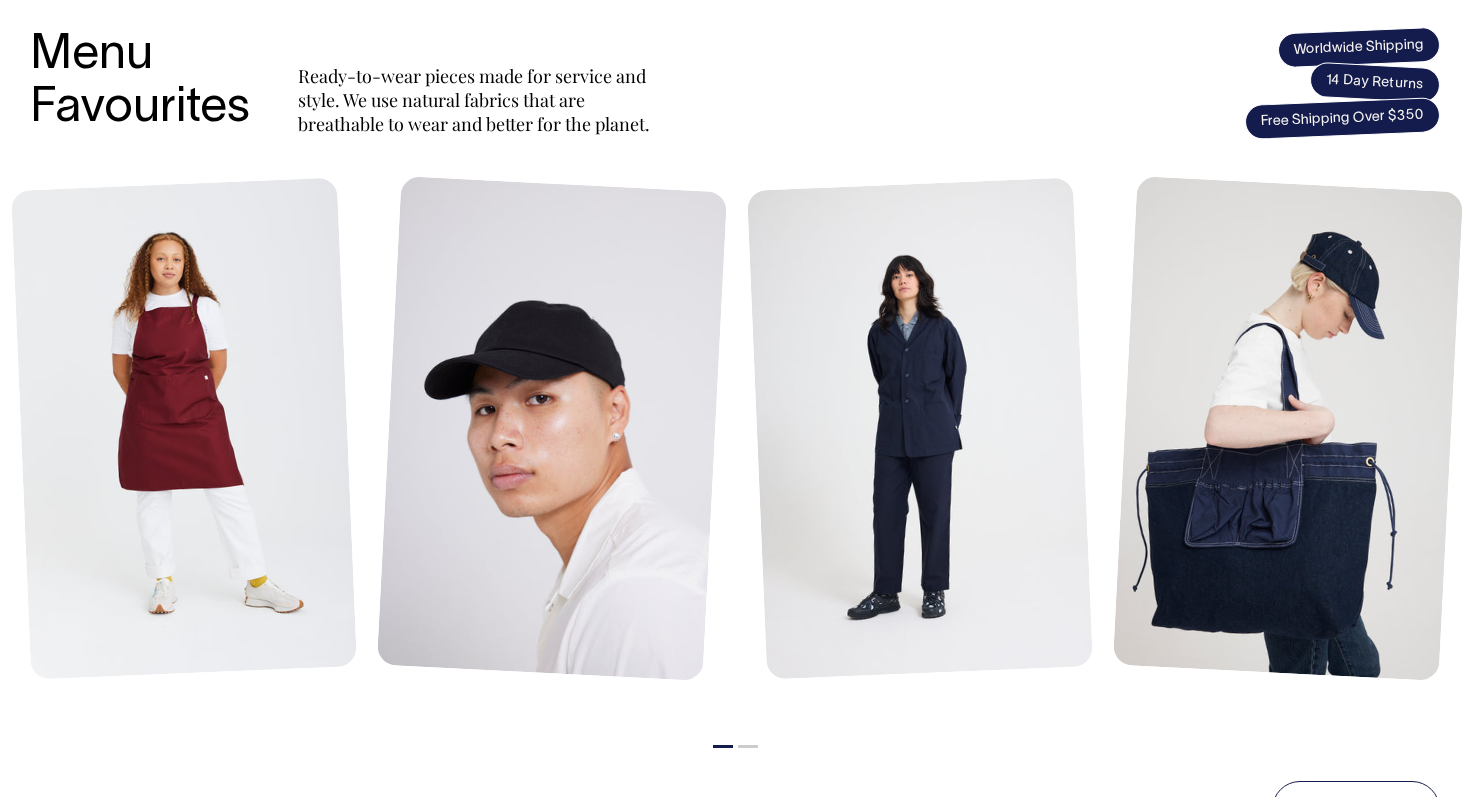 scroll, scrollTop: 827, scrollLeft: 0, axis: vertical 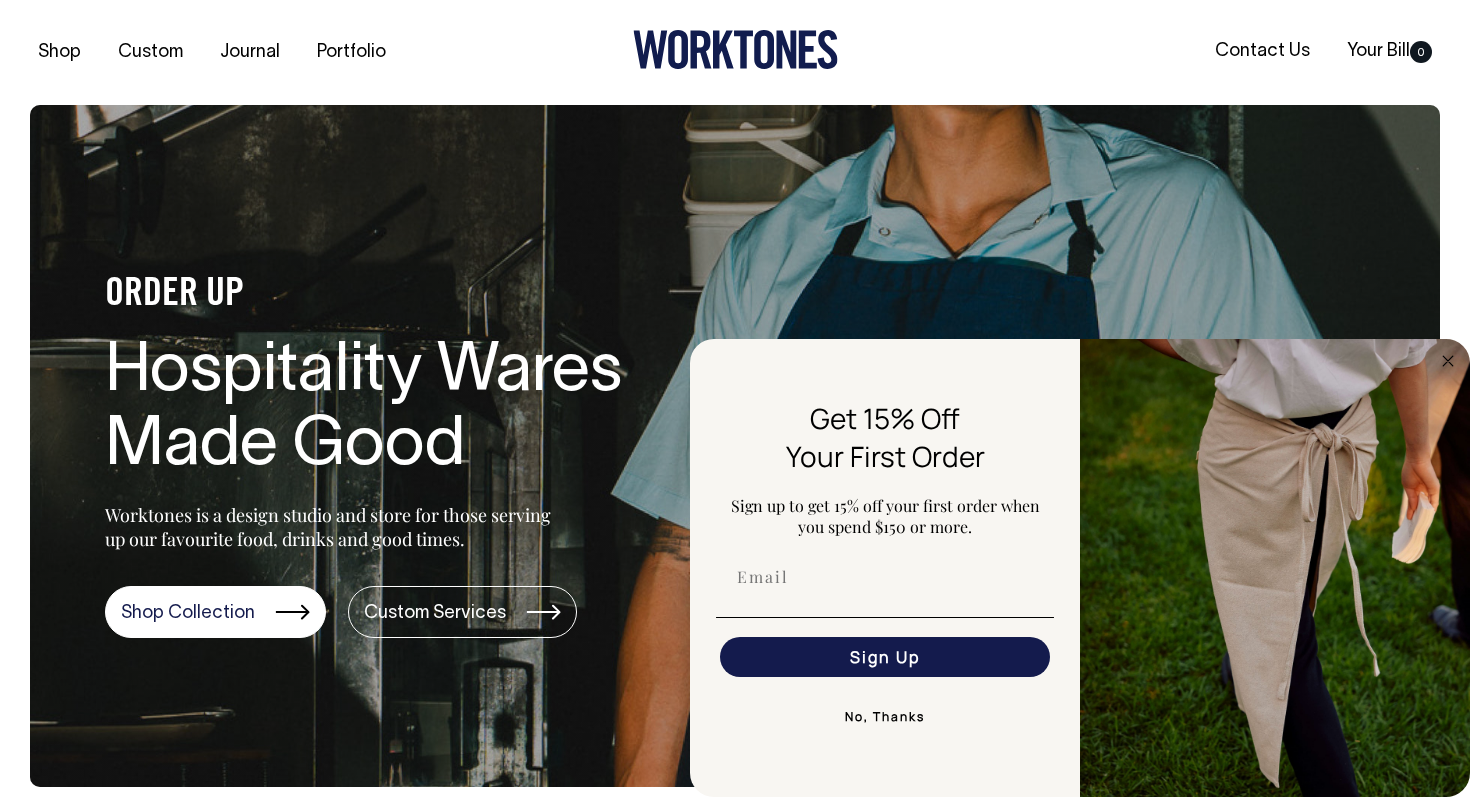 click at bounding box center (885, 577) 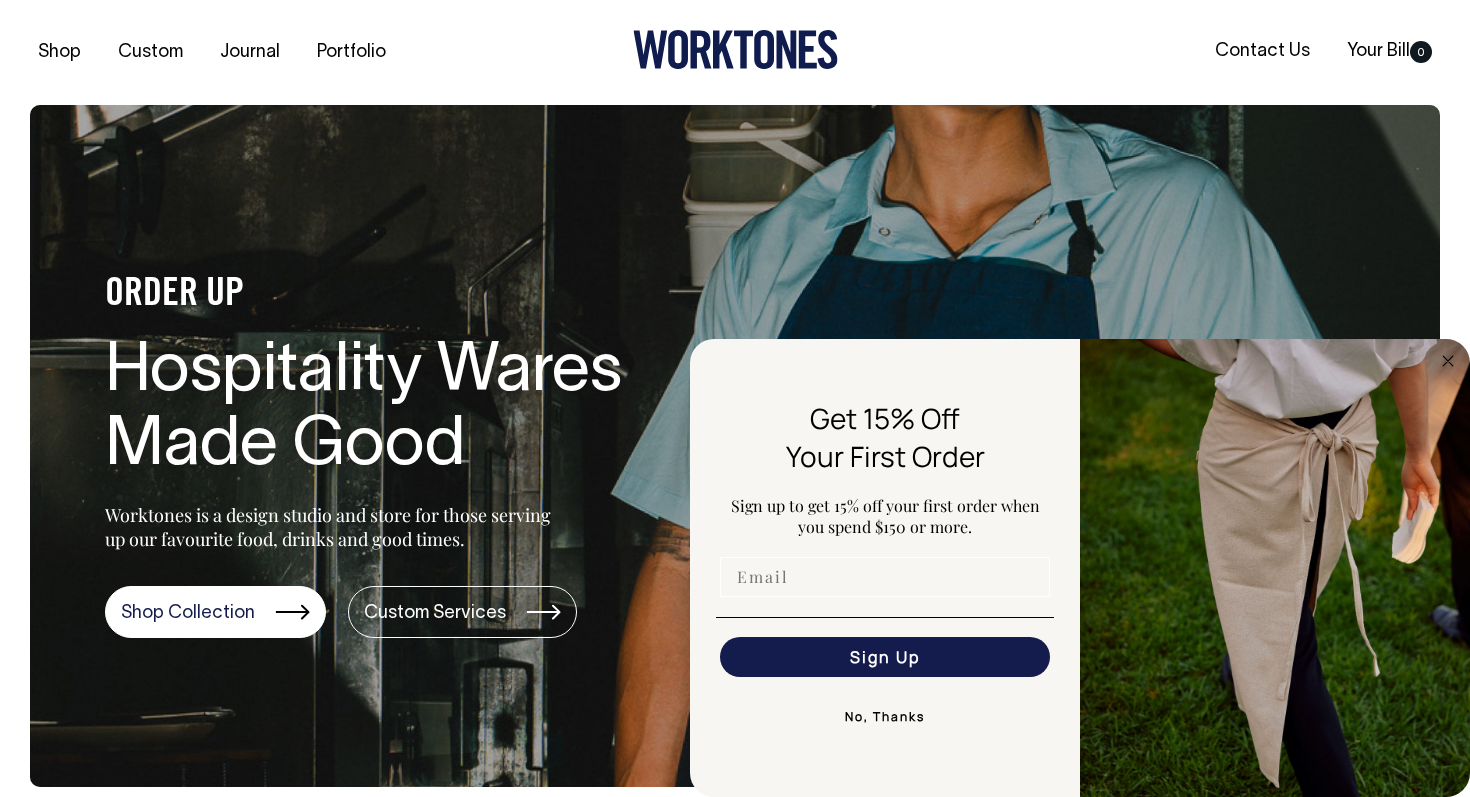 click at bounding box center (885, 577) 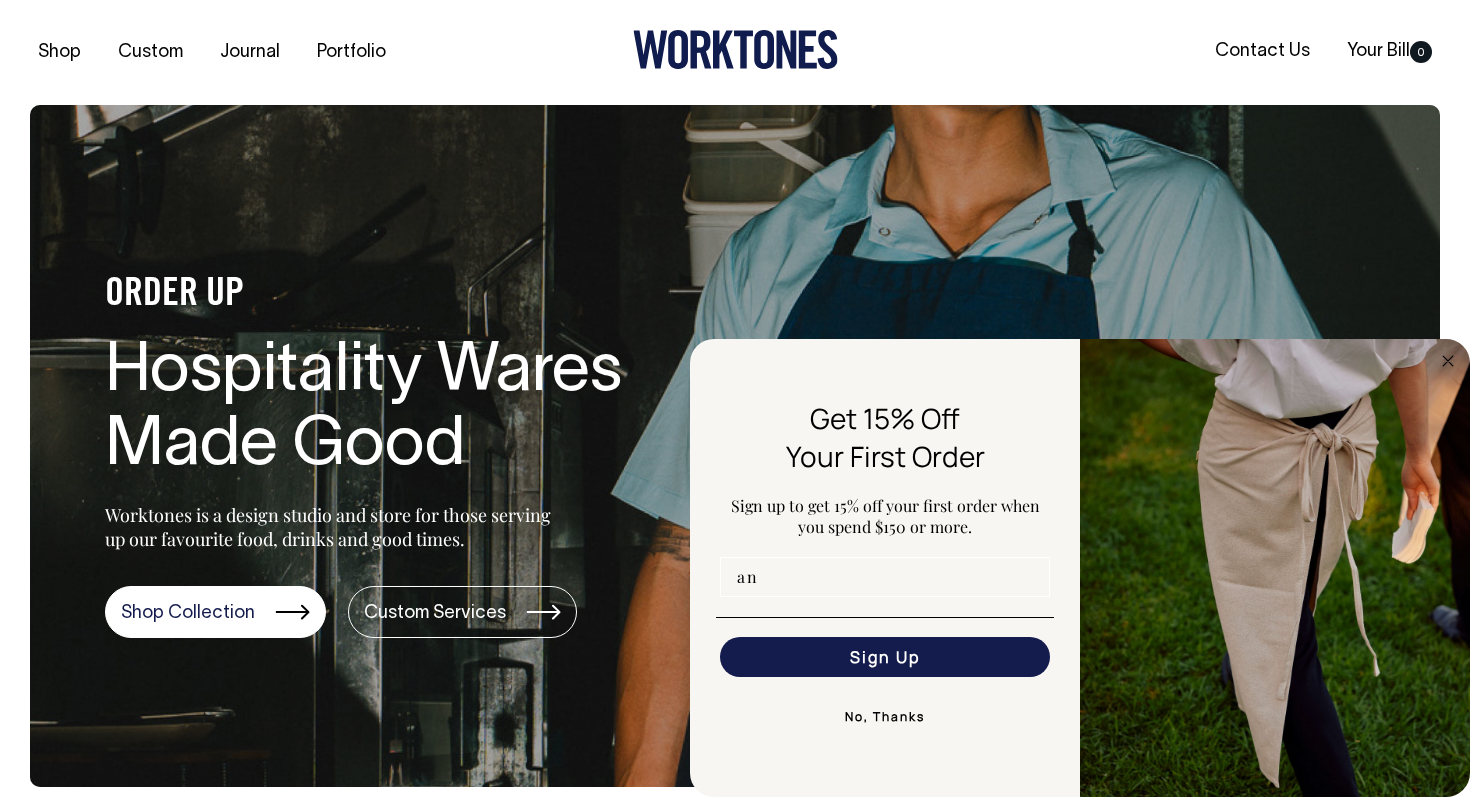 type on "a" 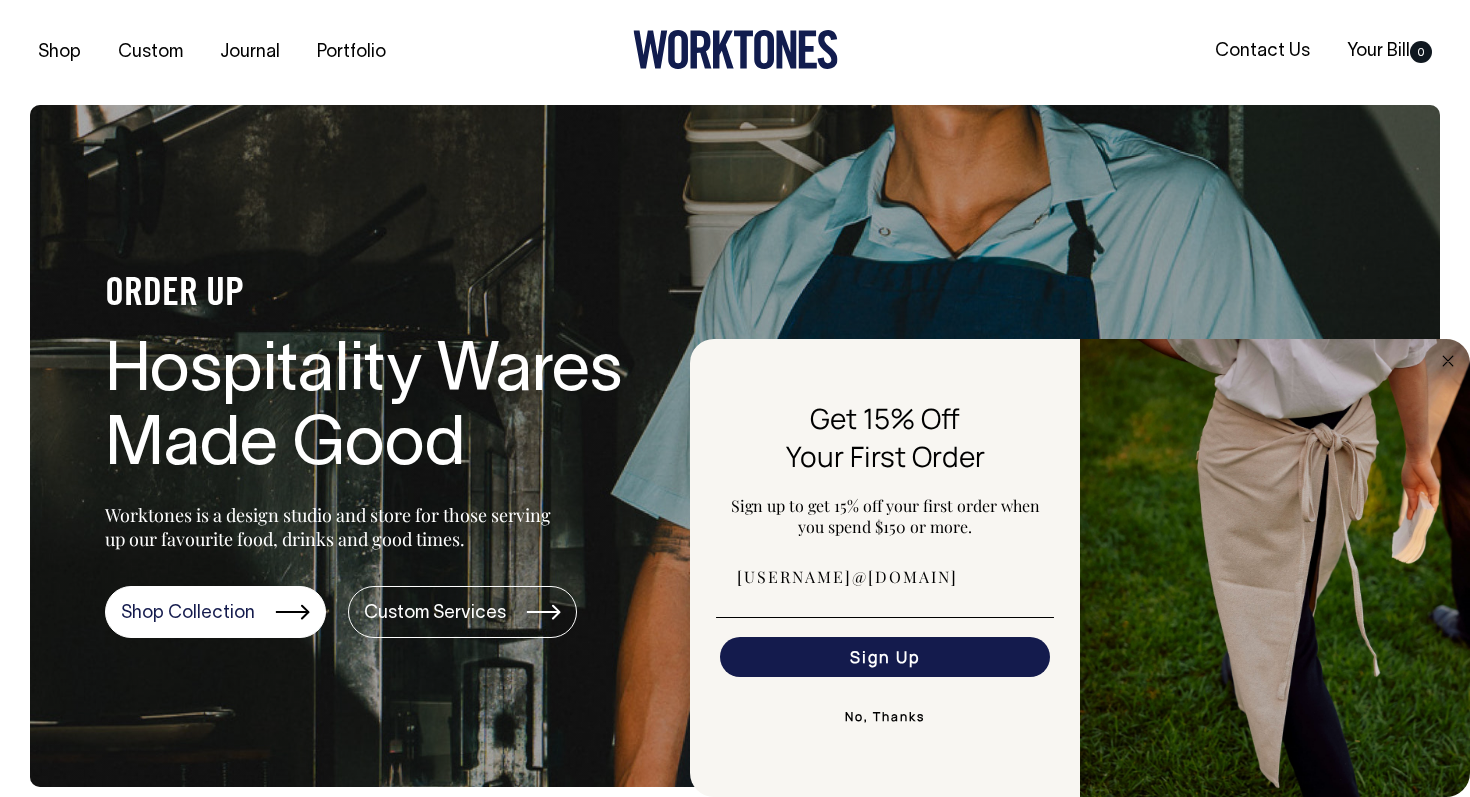 drag, startPoint x: 784, startPoint y: 572, endPoint x: 1052, endPoint y: 575, distance: 268.01678 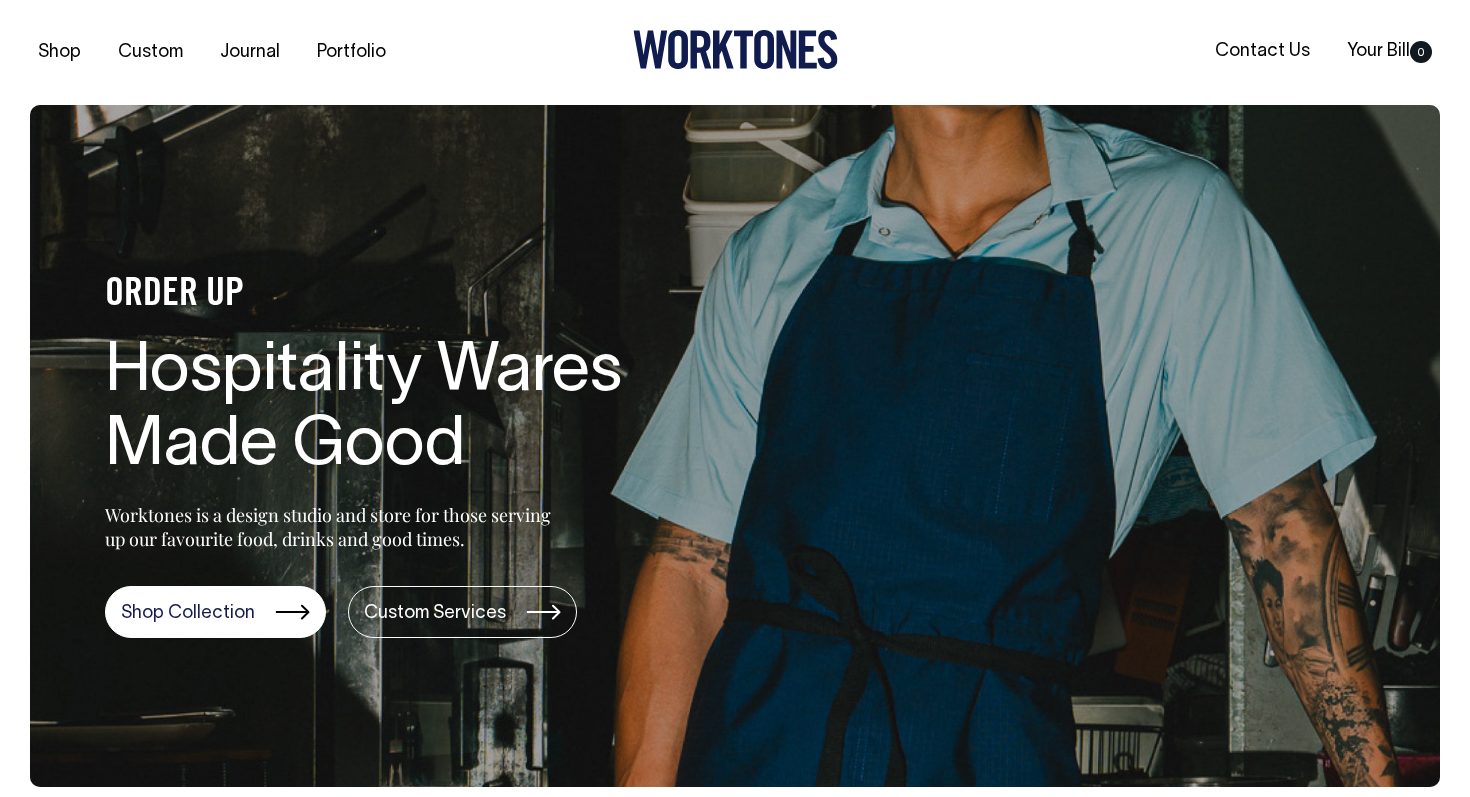 click on "Shop
Custom
Journal
Portfolio
Contact Us
Your Bill
0" at bounding box center [735, 52] 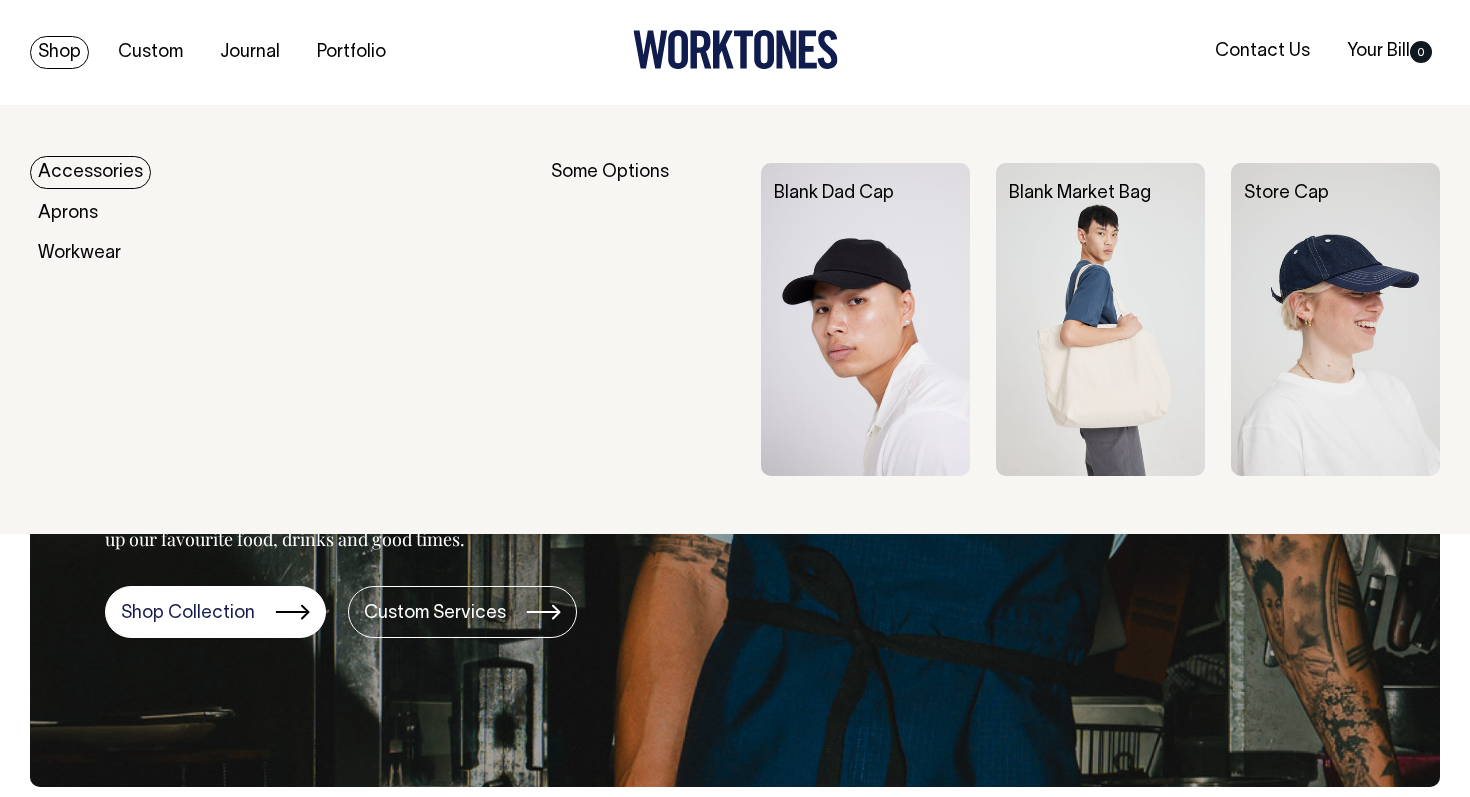 click on "Accessories" at bounding box center (90, 172) 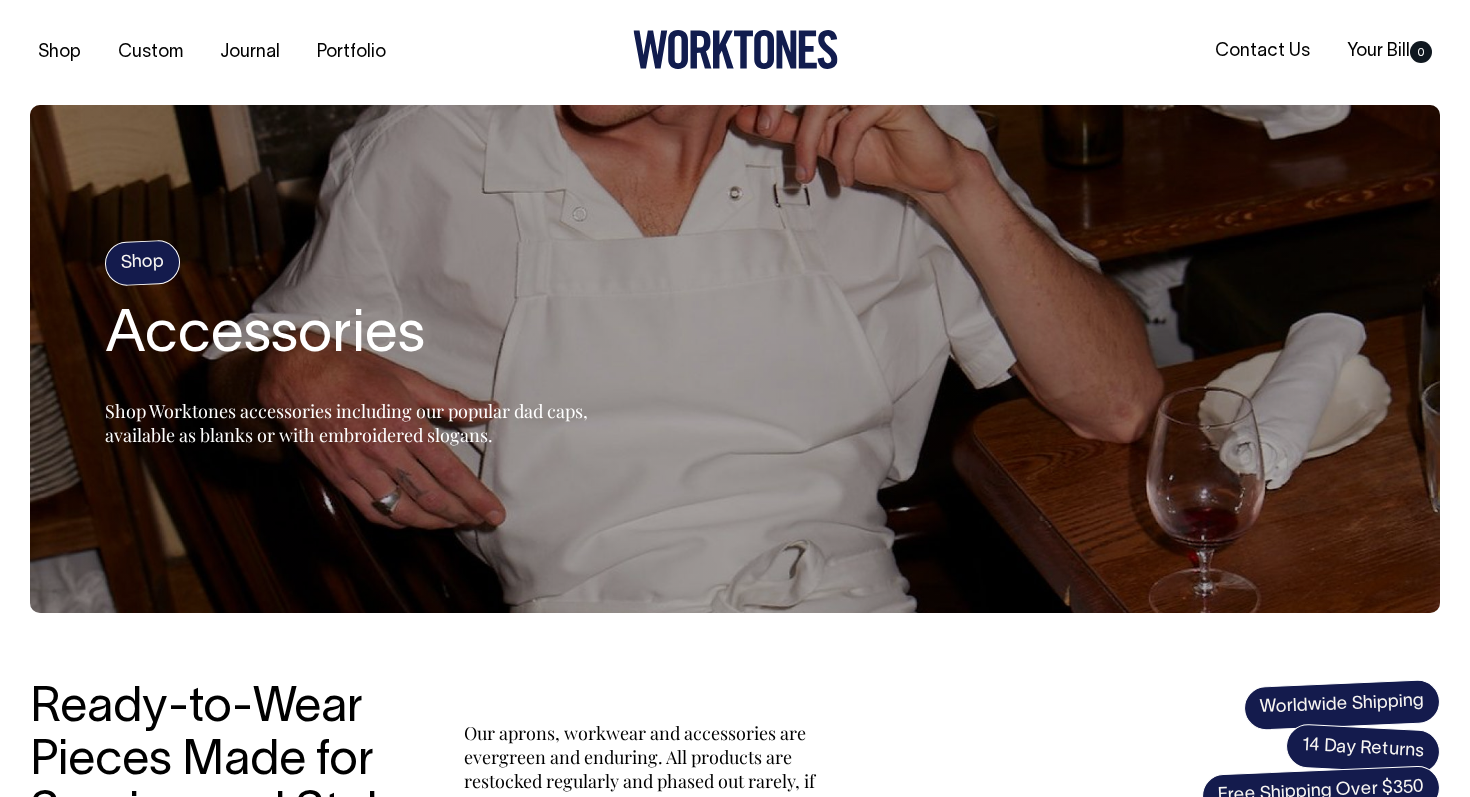 scroll, scrollTop: 0, scrollLeft: 0, axis: both 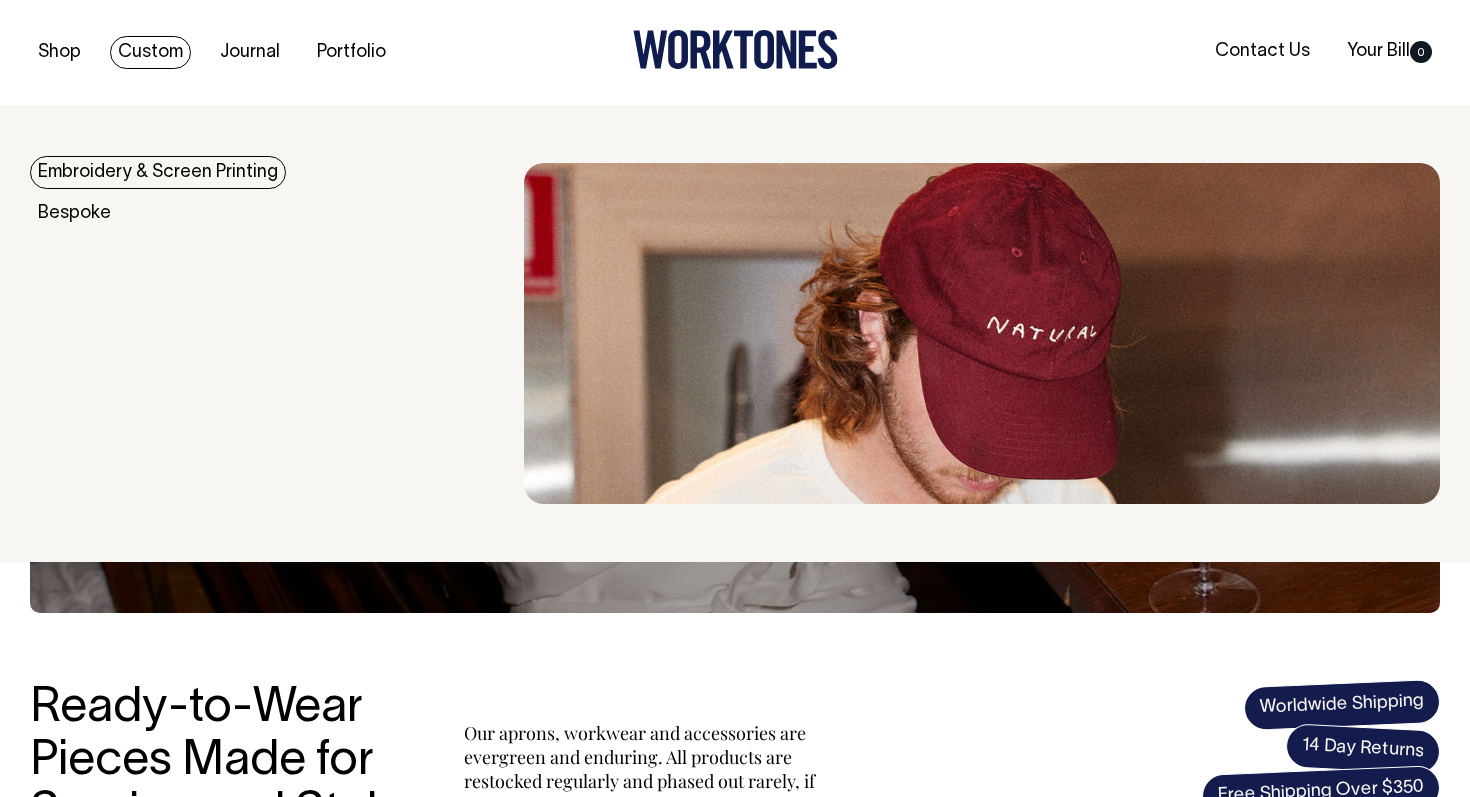 click on "Embroidery & Screen Printing" at bounding box center [158, 172] 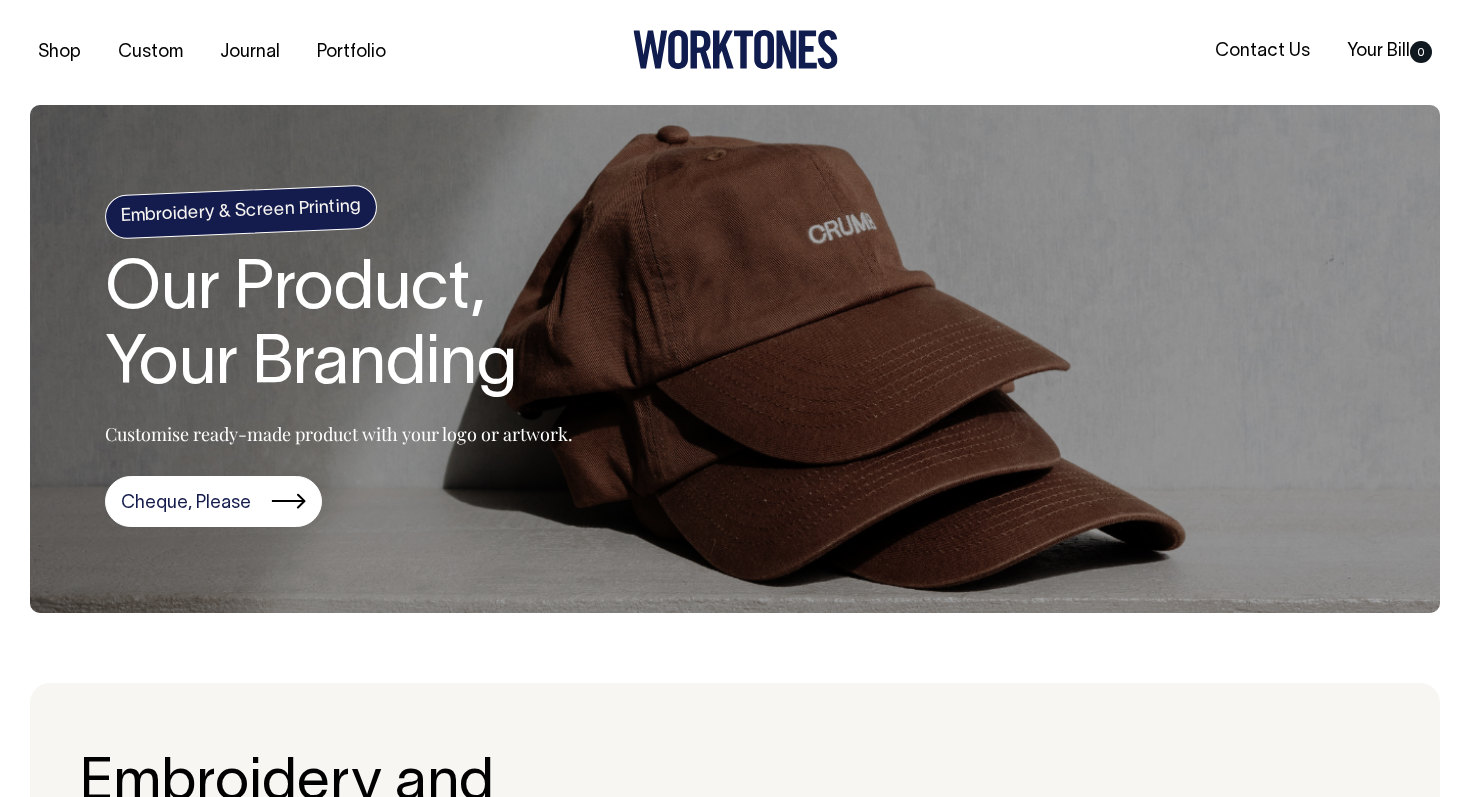 scroll, scrollTop: 0, scrollLeft: 0, axis: both 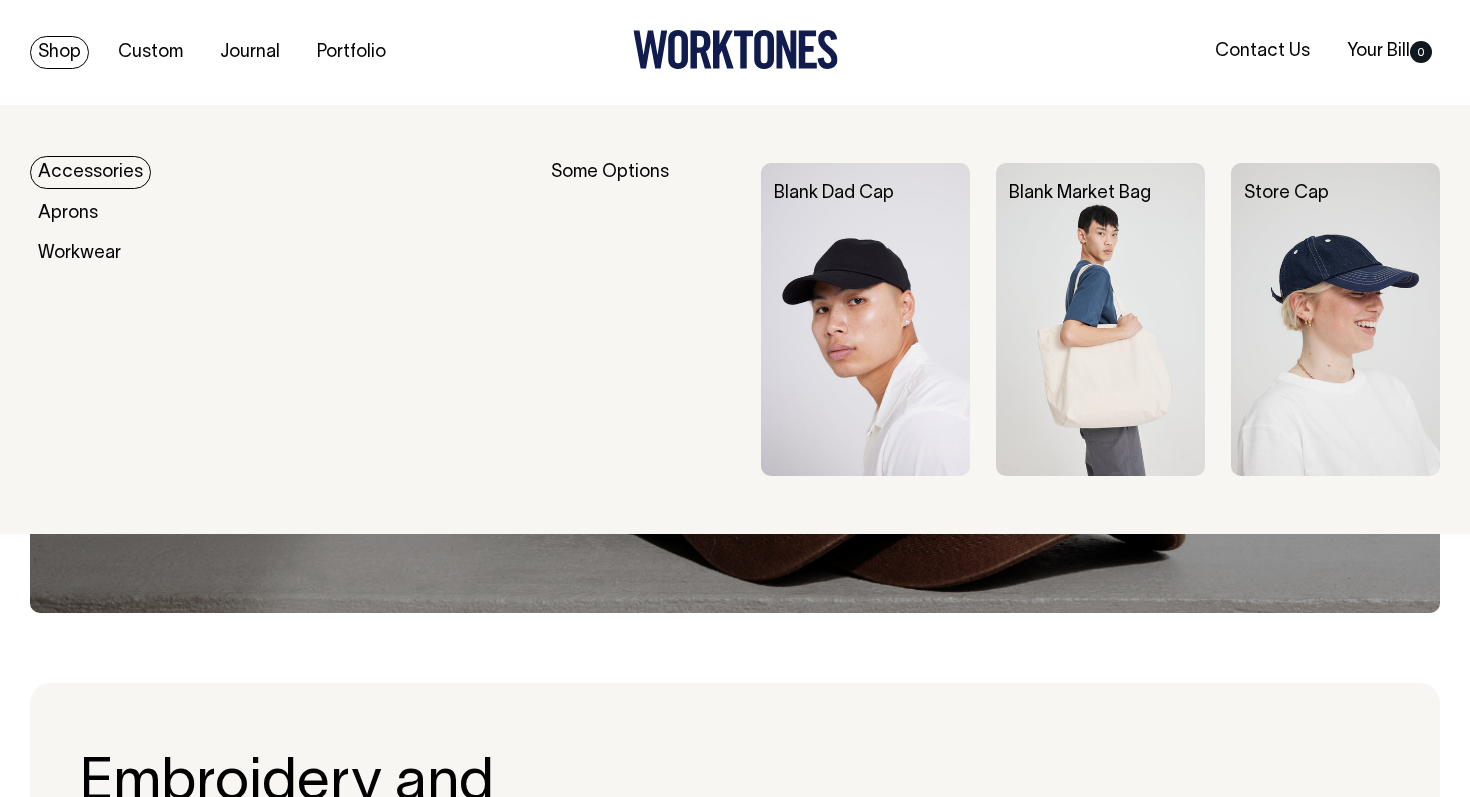 click on "Shop" at bounding box center [59, 52] 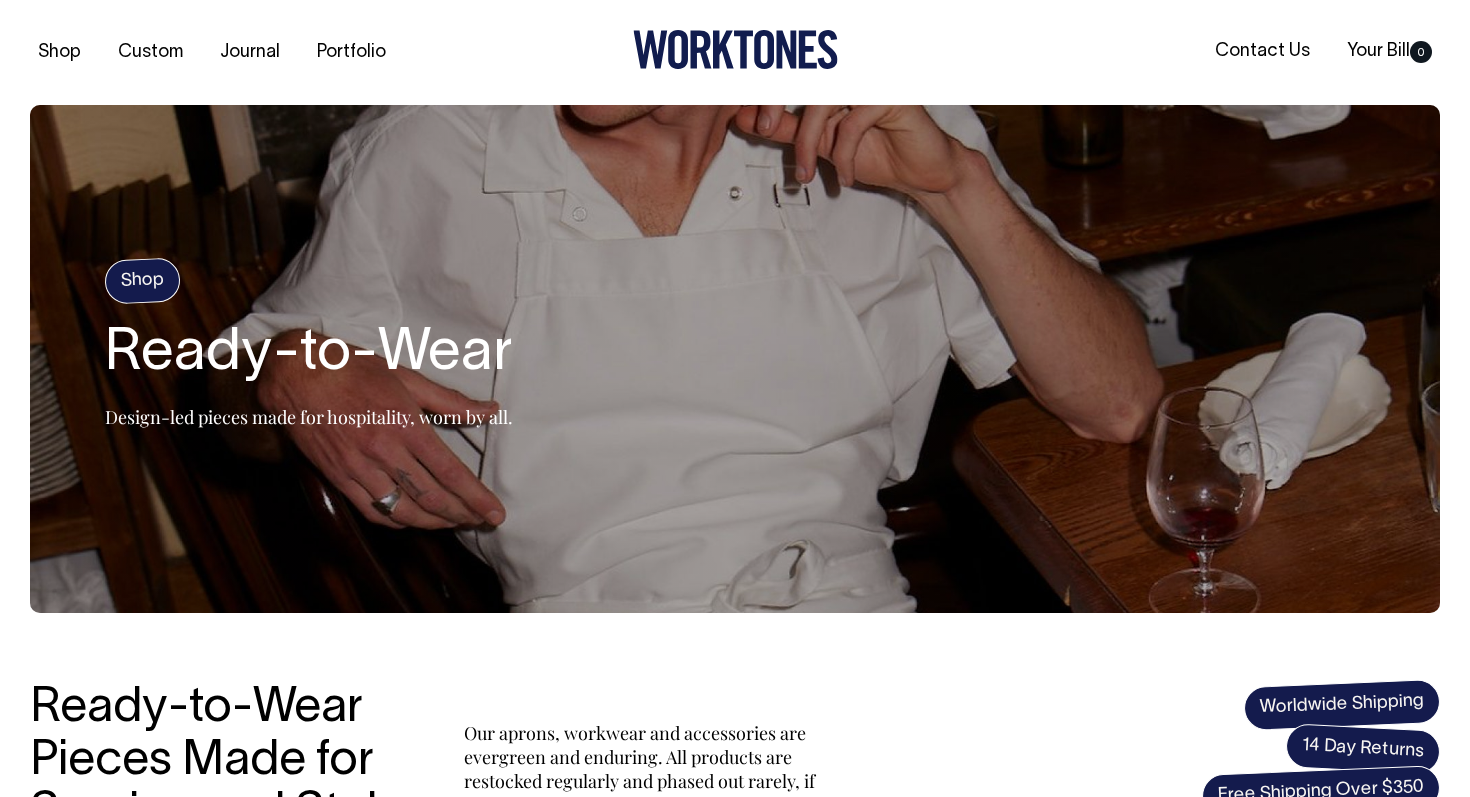 scroll, scrollTop: 0, scrollLeft: 0, axis: both 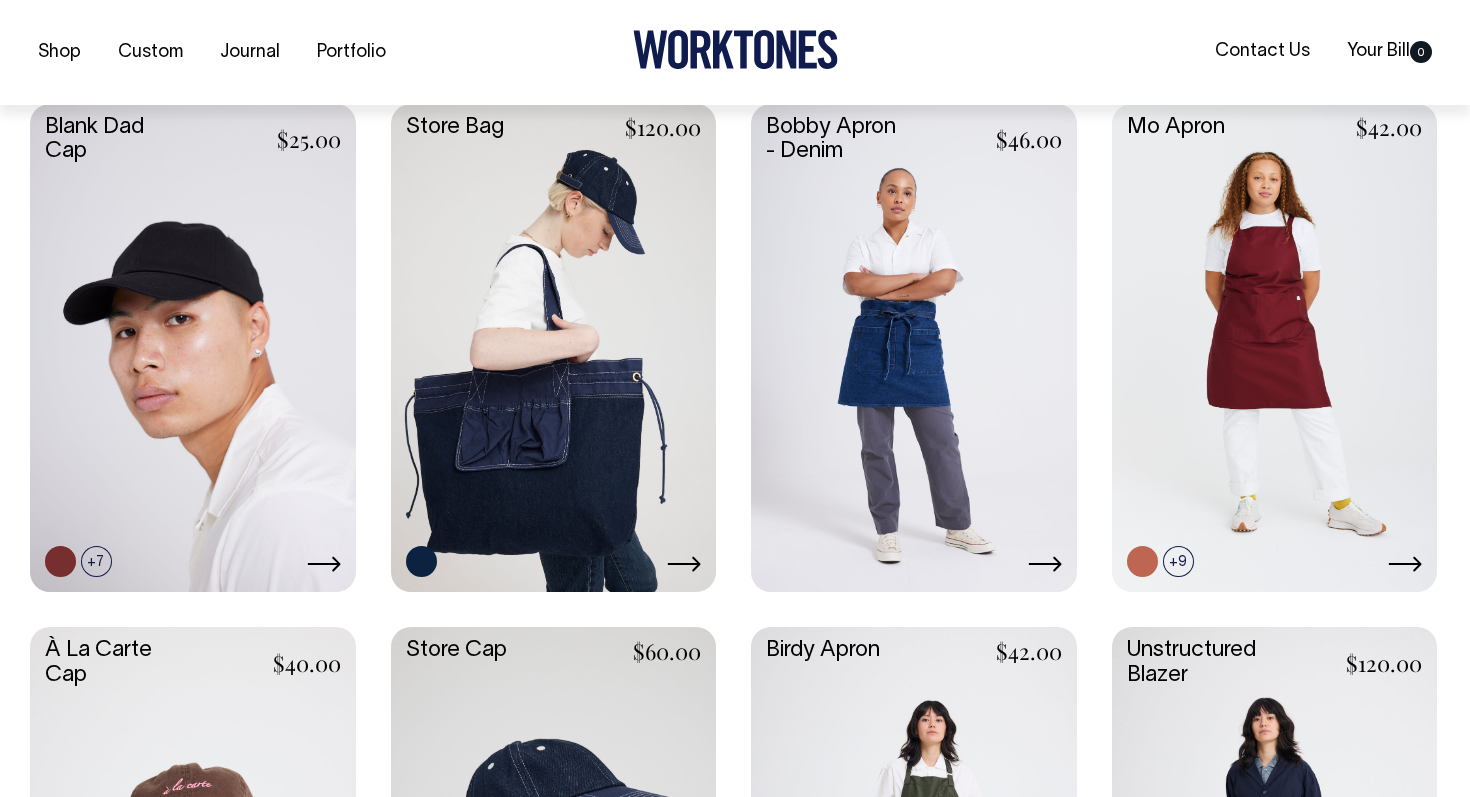 click on "Blank Dad Cap
$25.00
+7" at bounding box center [735, 1656] 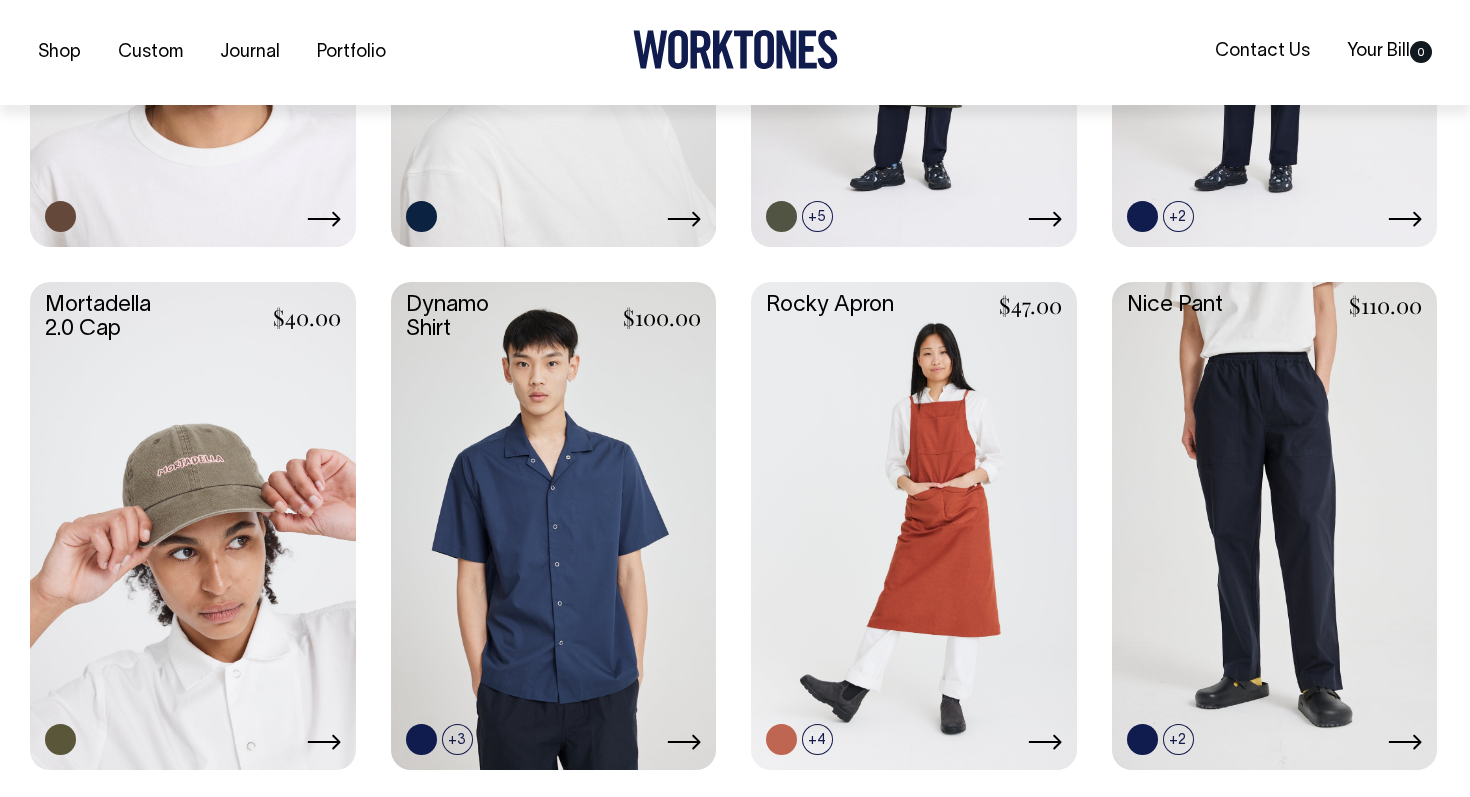 scroll, scrollTop: 1733, scrollLeft: 0, axis: vertical 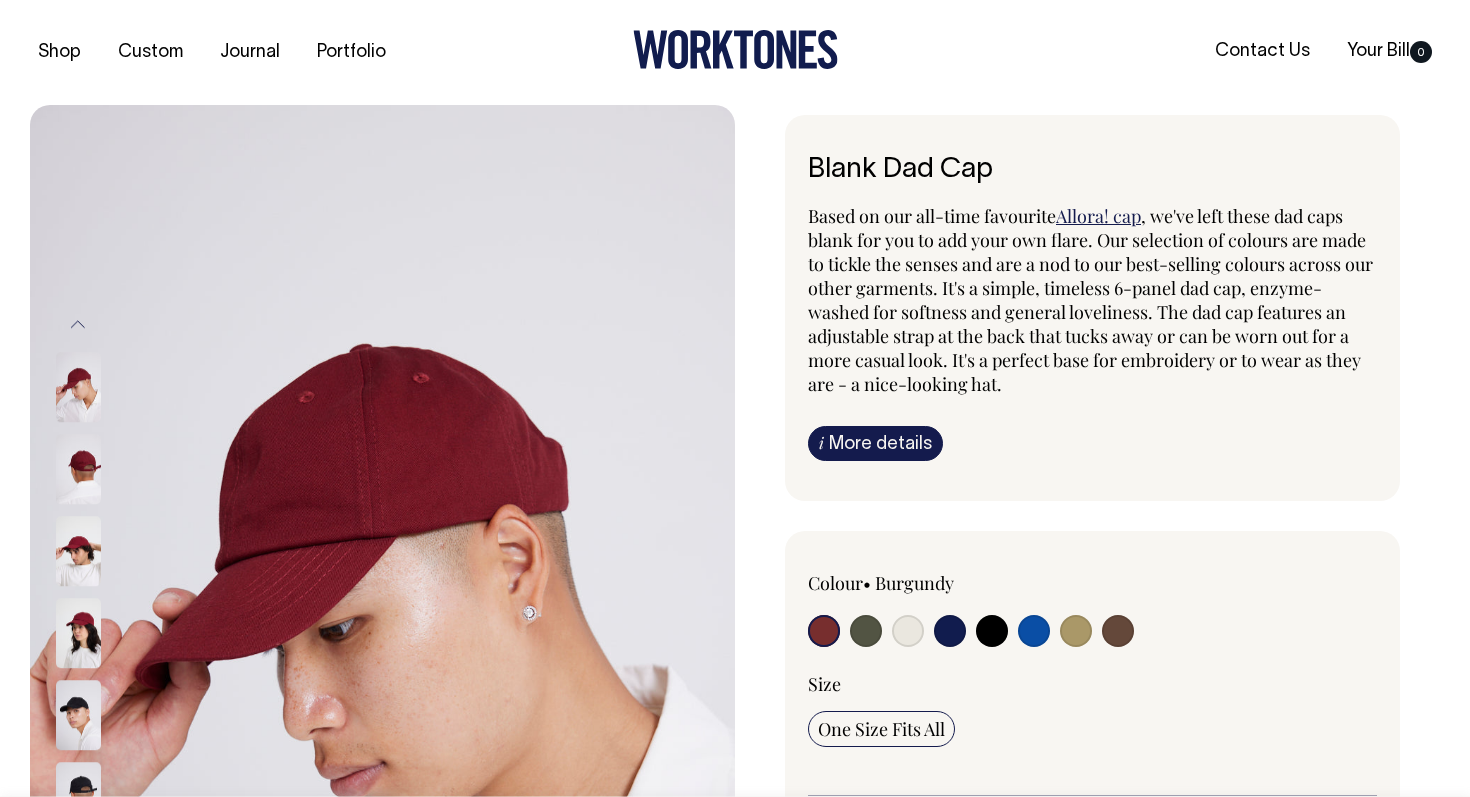 click on "i More details" at bounding box center [875, 443] 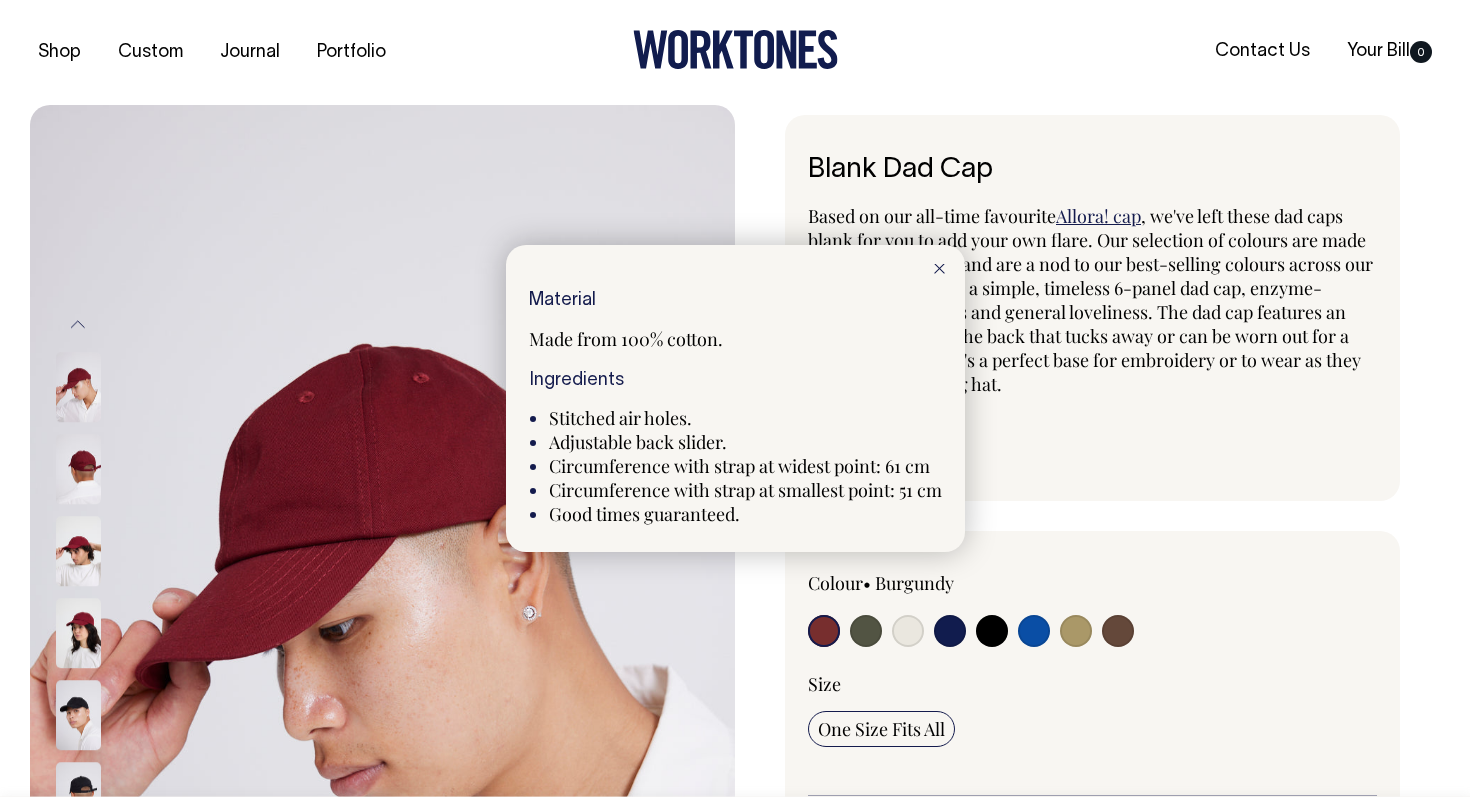 click at bounding box center [939, 267] 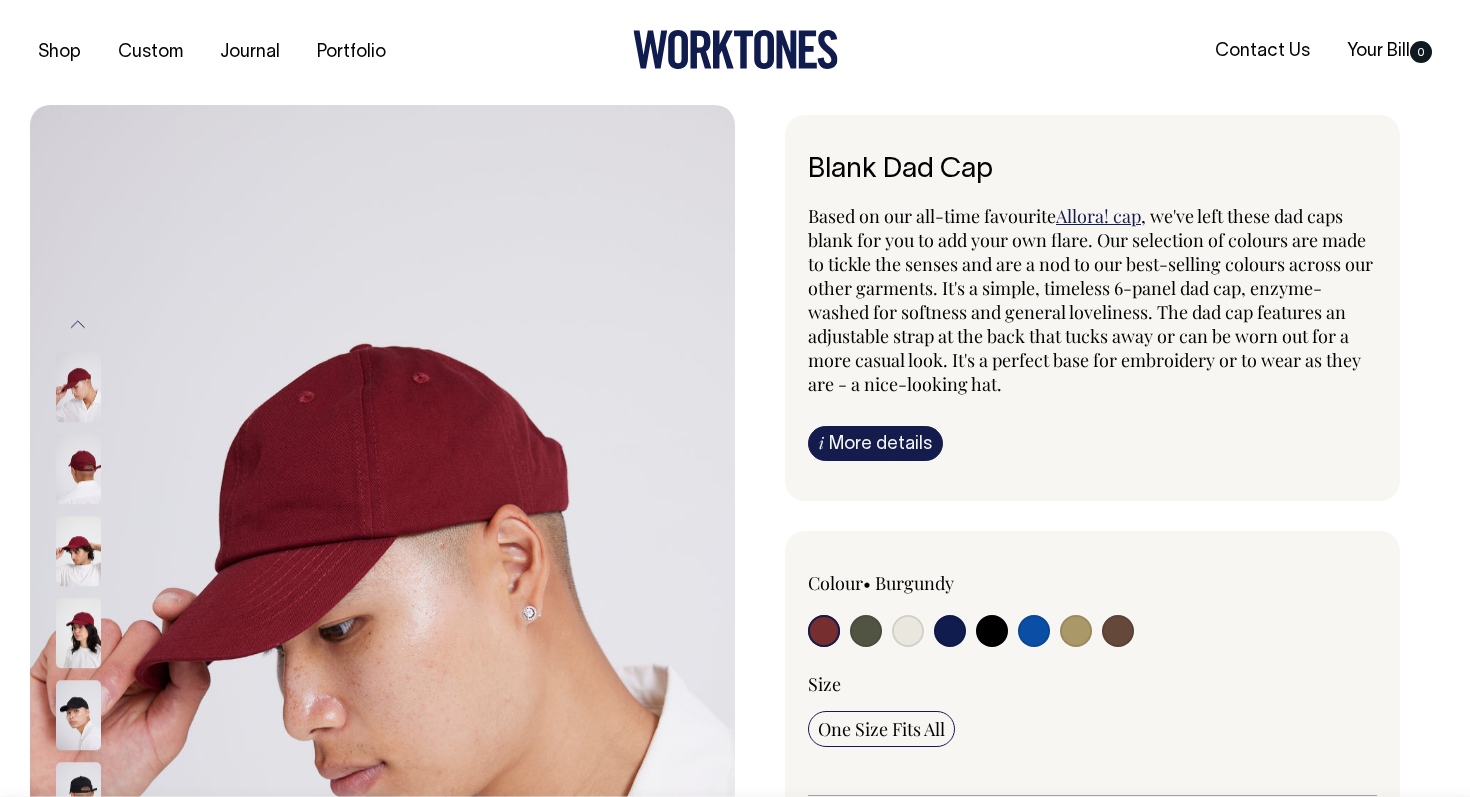 click on "Blank Dad Cap
Based on our all-time favourite  Allora! cap , we've left these dad caps blank for you to add your own flare. Our selection of colours are made to tickle the senses and are a nod to our best-selling colours across our other garments. It's a simple, timeless 6-panel dad cap, enzyme-washed for softness and general loveliness. The dad cap features an adjustable strap at the back that tucks away or can be worn out for a more casual look. It's a perfect base for embroidery or to wear as they are - a nice-looking hat.
i More details
Material" at bounding box center [1087, 763] 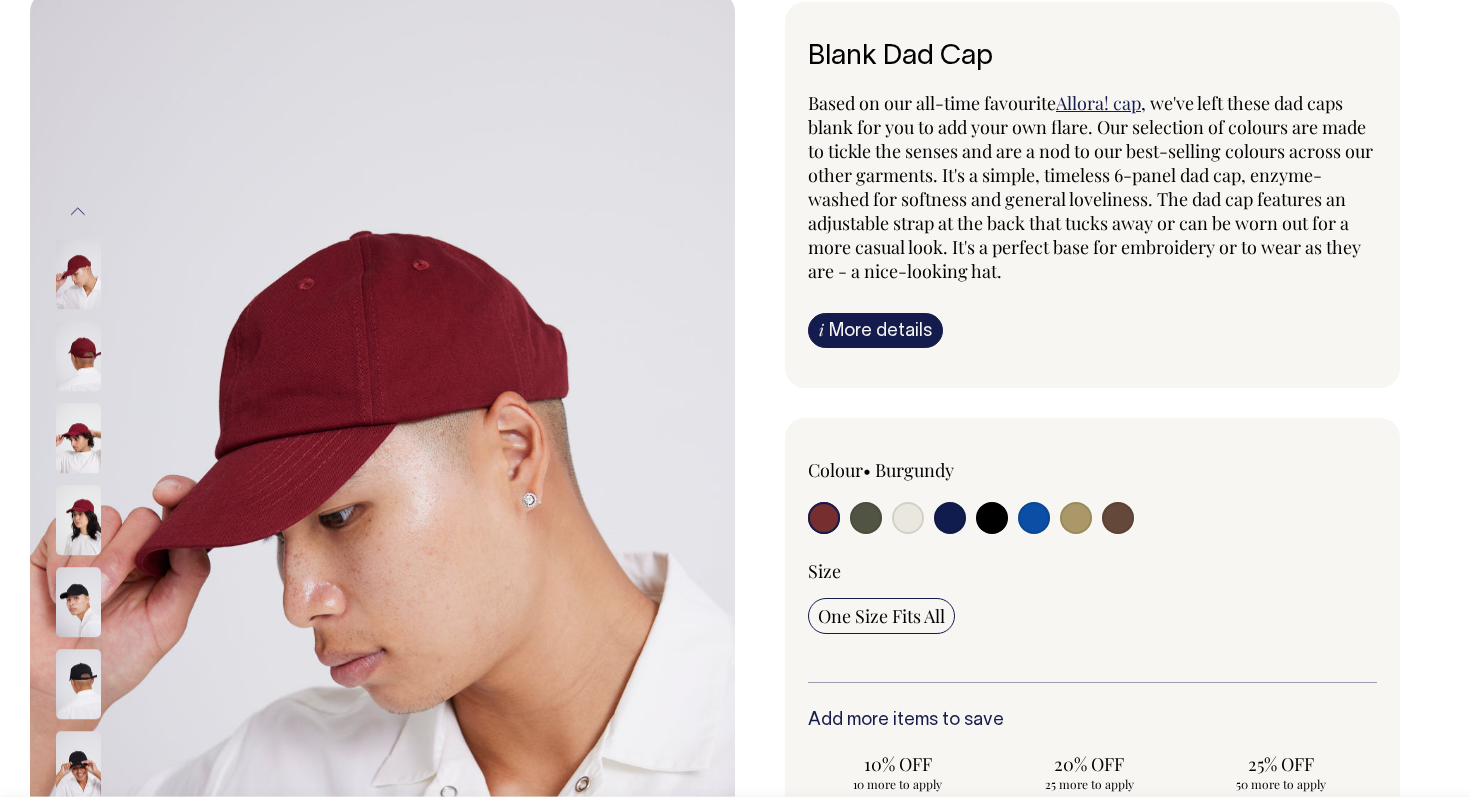 click on "Blank Dad Cap
Based on our all-time favourite  Allora! cap , we've left these dad caps blank for you to add your own flare. Our selection of colours are made to tickle the senses and are a nod to our best-selling colours across our other garments. It's a simple, timeless 6-panel dad cap, enzyme-washed for softness and general loveliness. The dad cap features an adjustable strap at the back that tucks away or can be worn out for a more casual look. It's a perfect base for embroidery or to wear as they are - a nice-looking hat.
i More details
Material" at bounding box center [1087, 650] 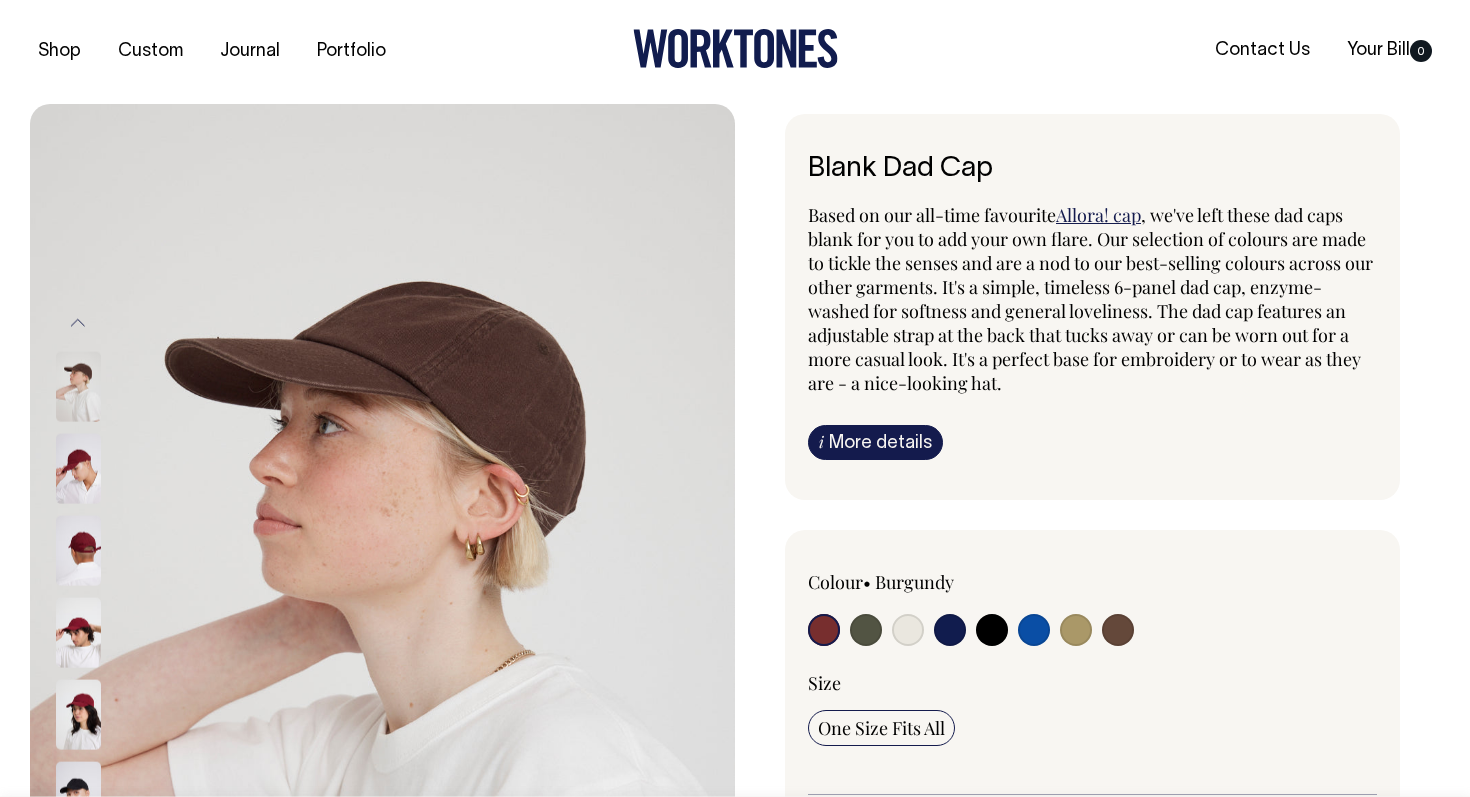 scroll, scrollTop: 0, scrollLeft: 0, axis: both 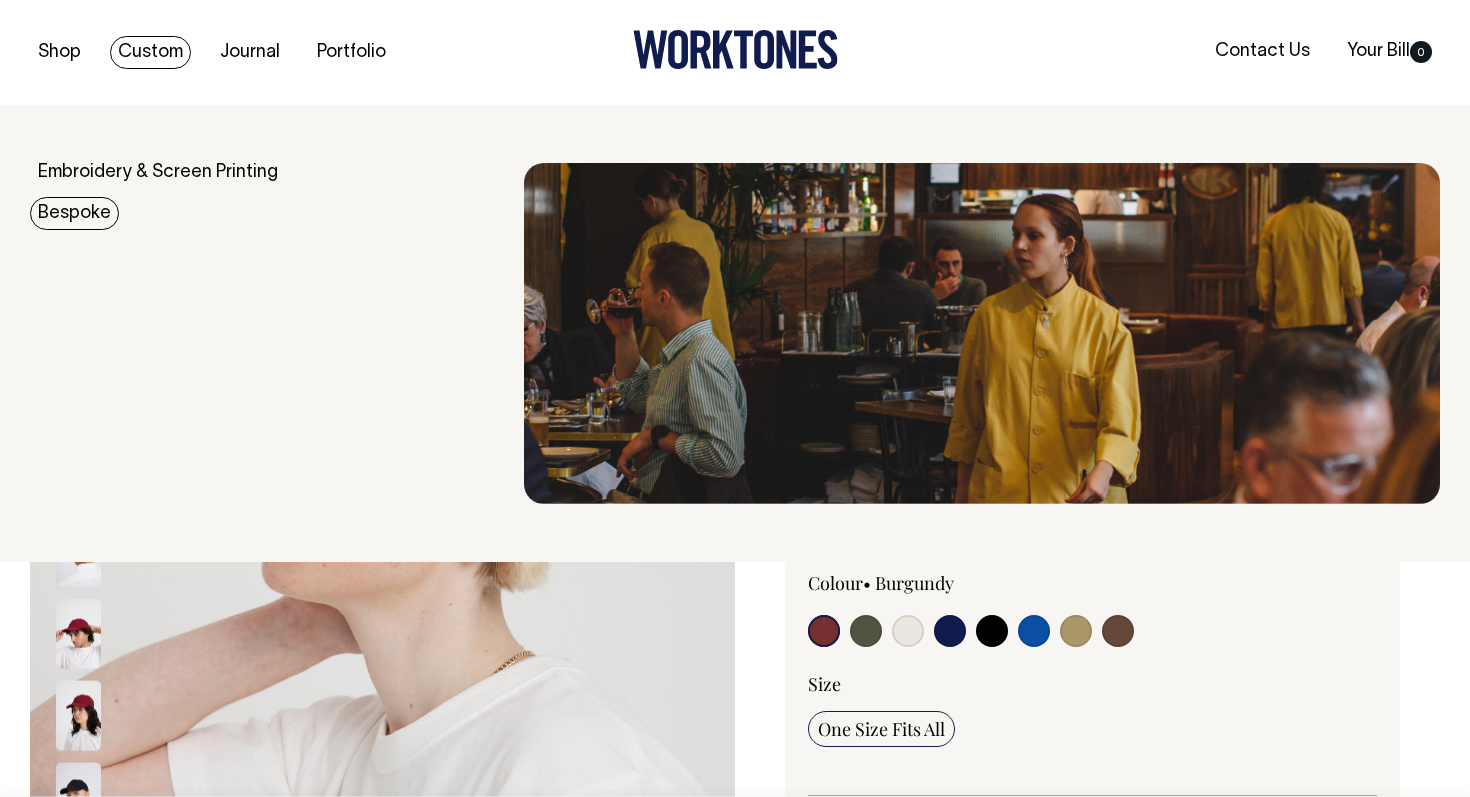 click on "Bespoke" at bounding box center (74, 213) 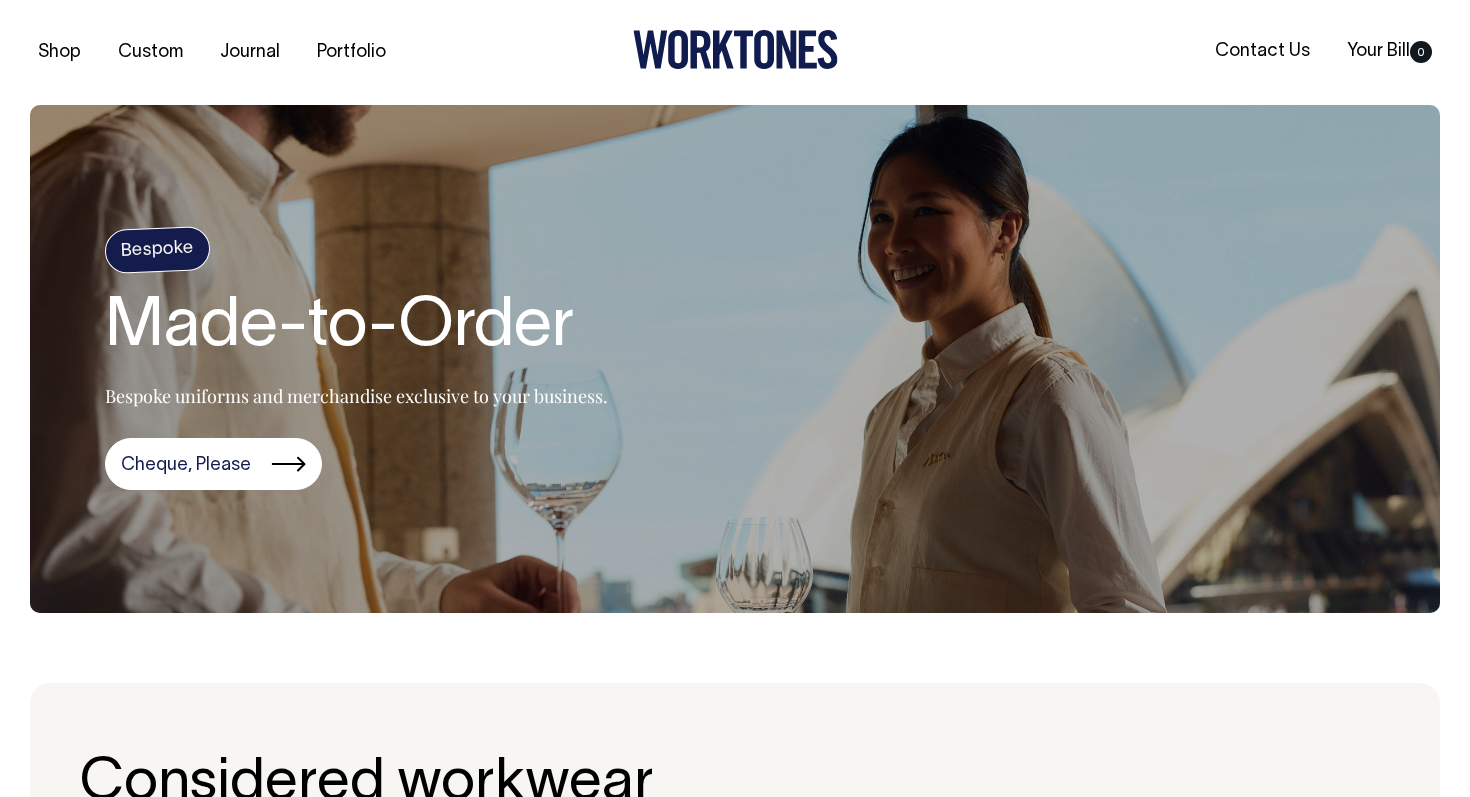 scroll, scrollTop: 0, scrollLeft: 0, axis: both 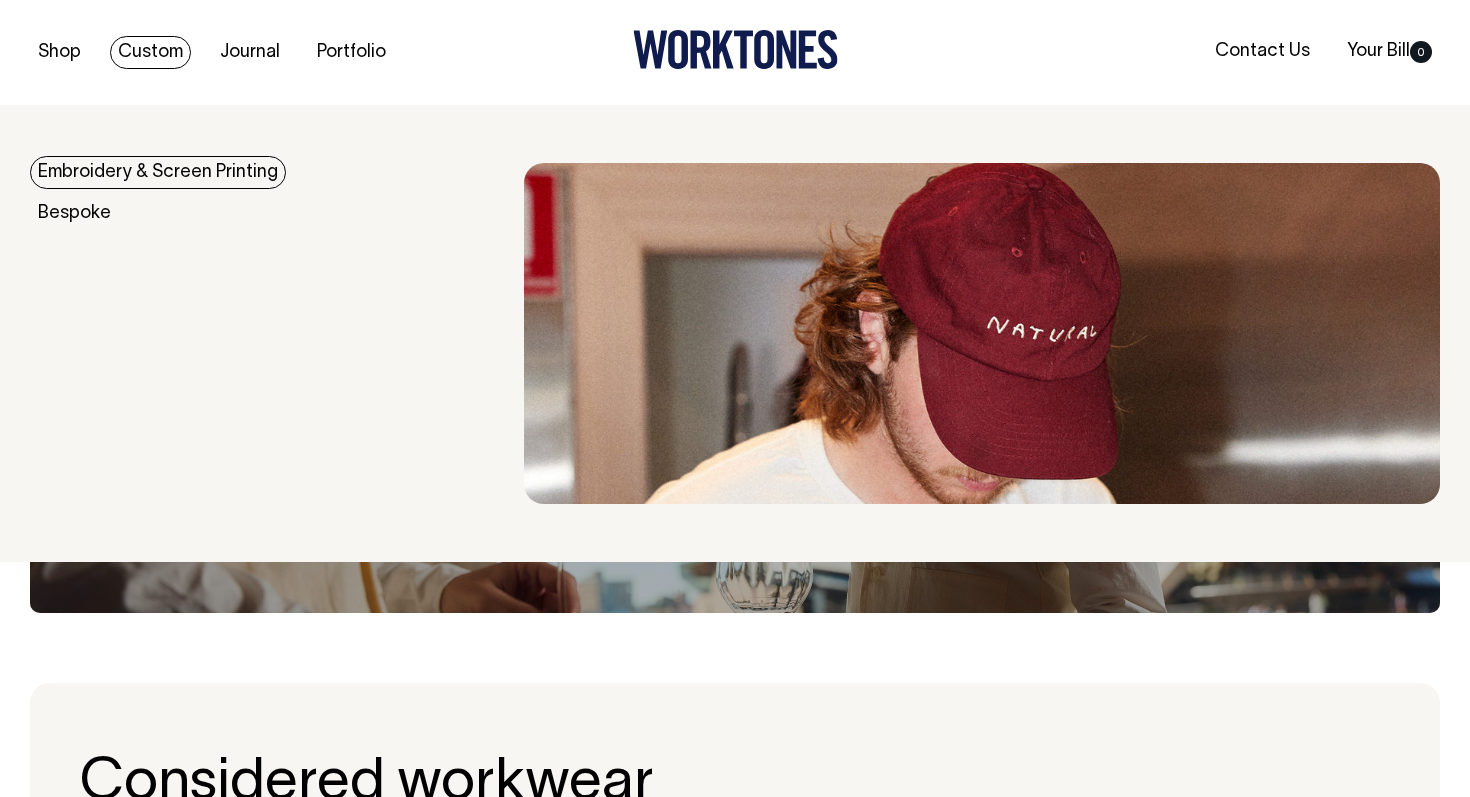 click on "Embroidery & Screen Printing" at bounding box center [158, 172] 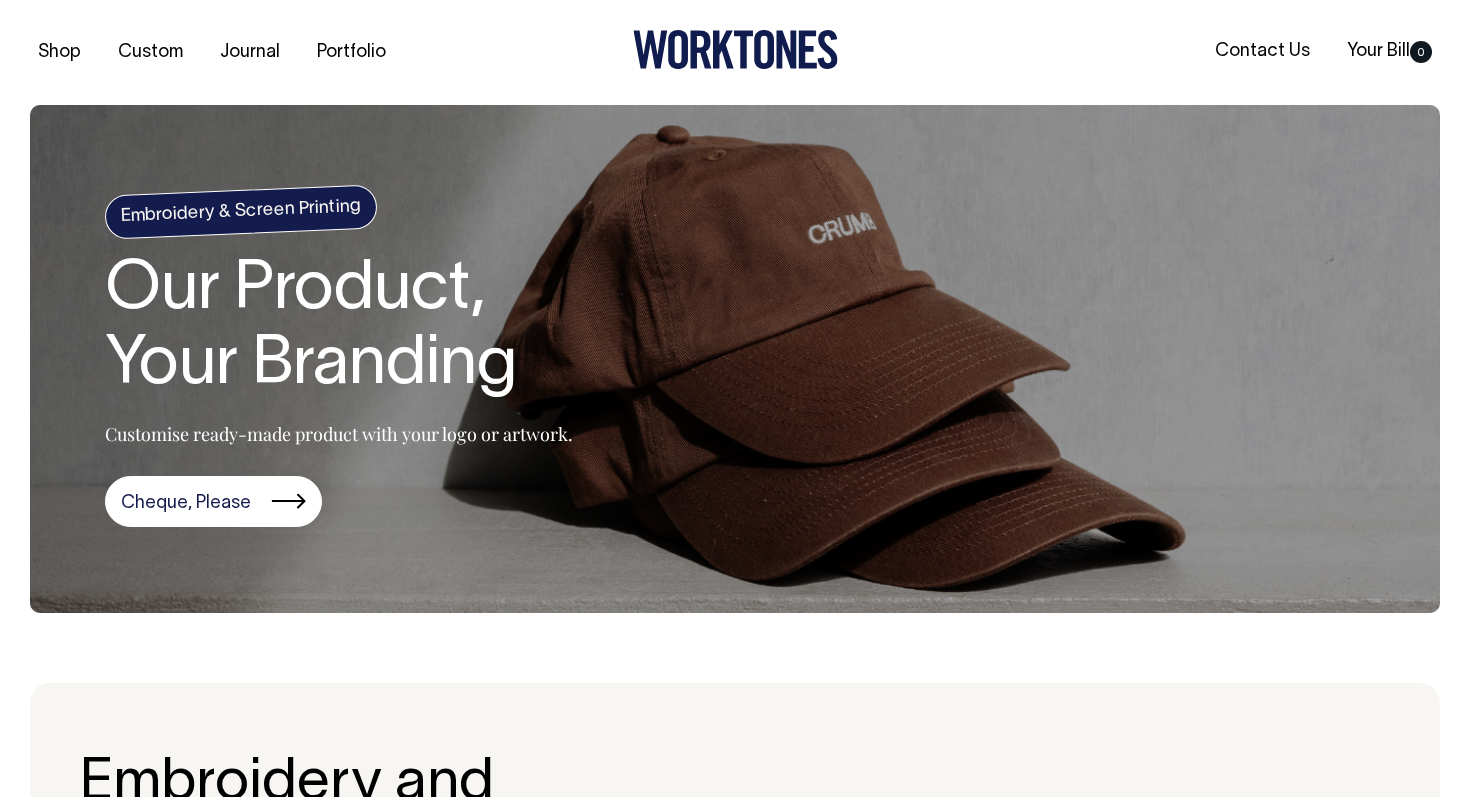 scroll, scrollTop: 0, scrollLeft: 0, axis: both 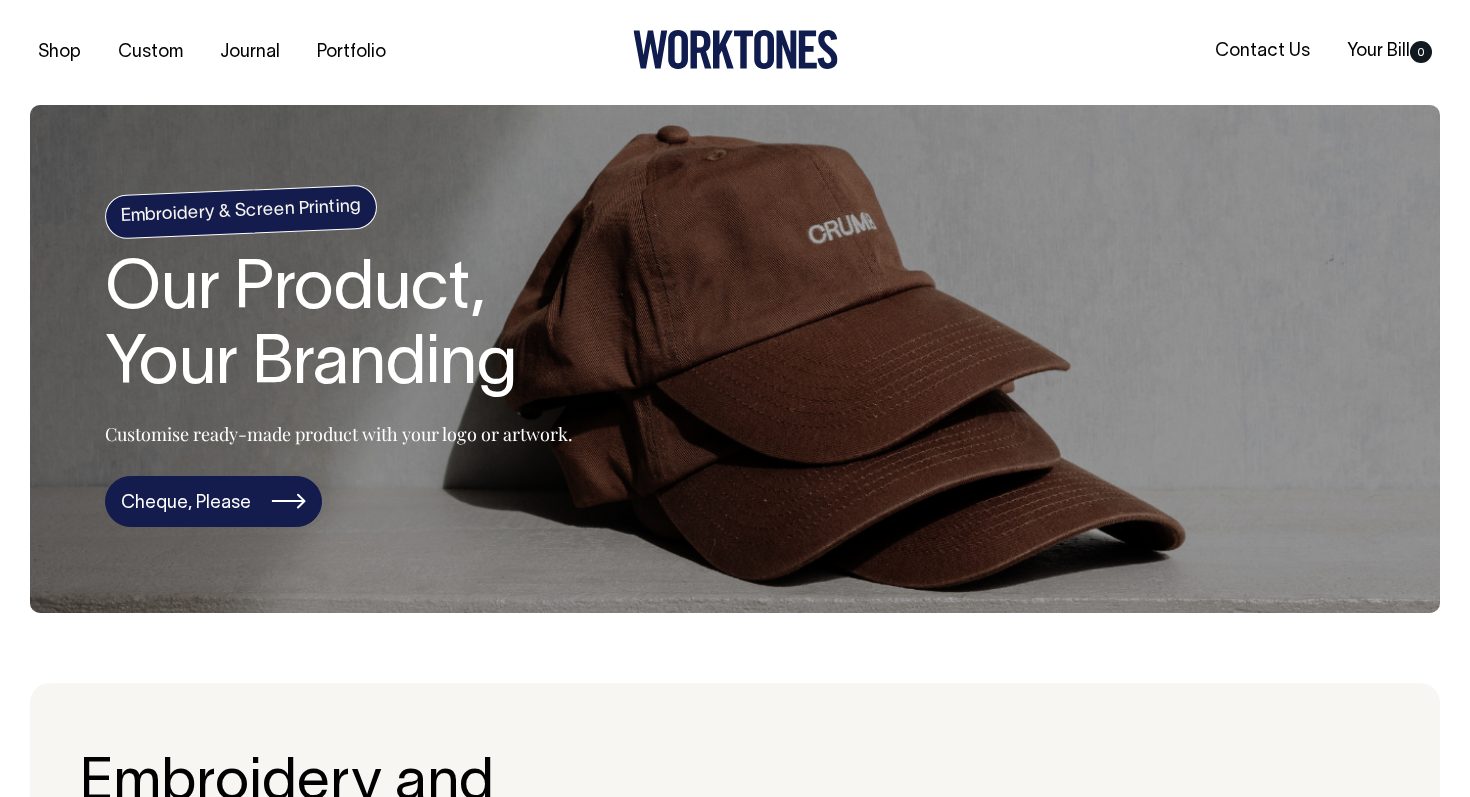 click on "Cheque, Please" at bounding box center (213, 502) 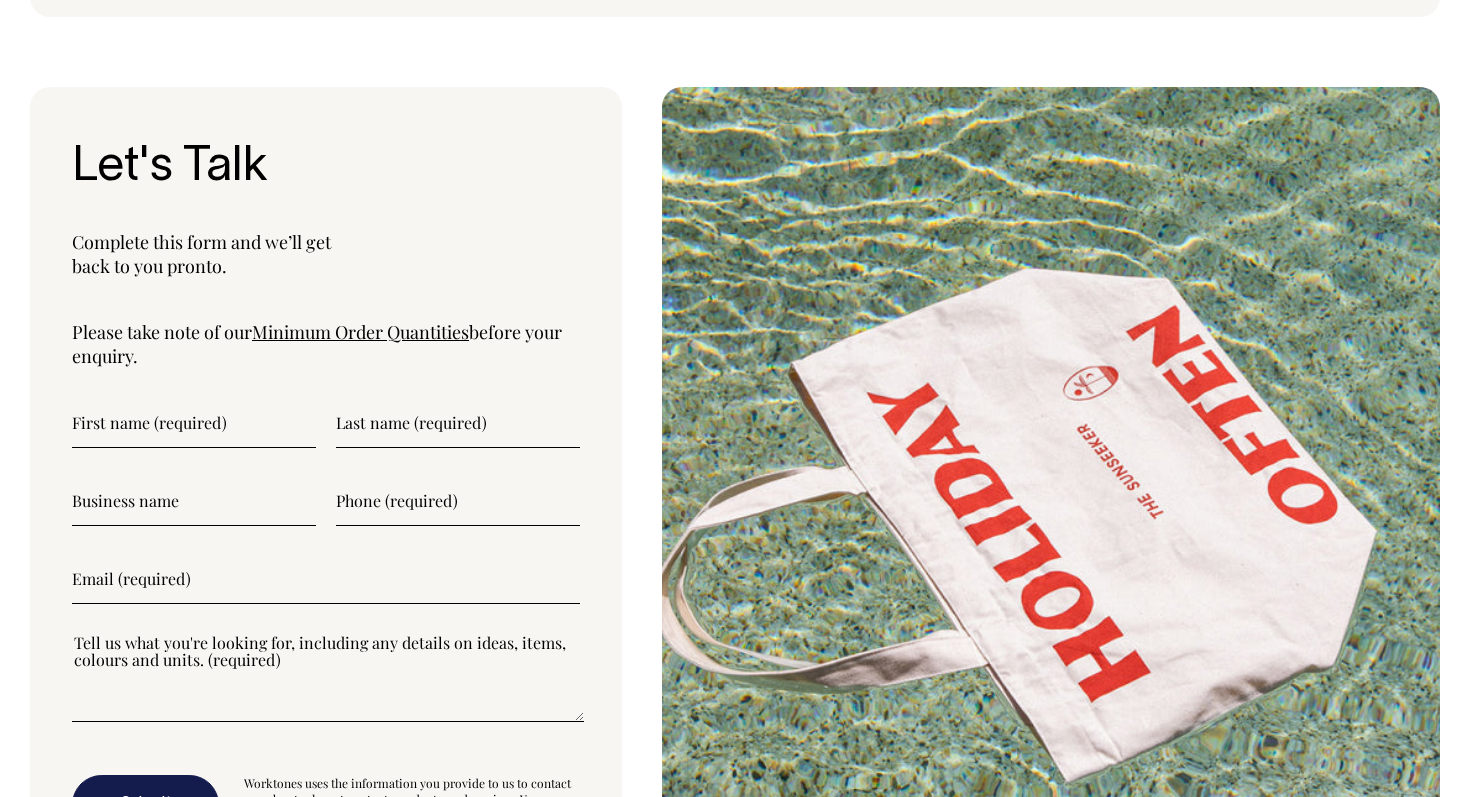 scroll, scrollTop: 5077, scrollLeft: 0, axis: vertical 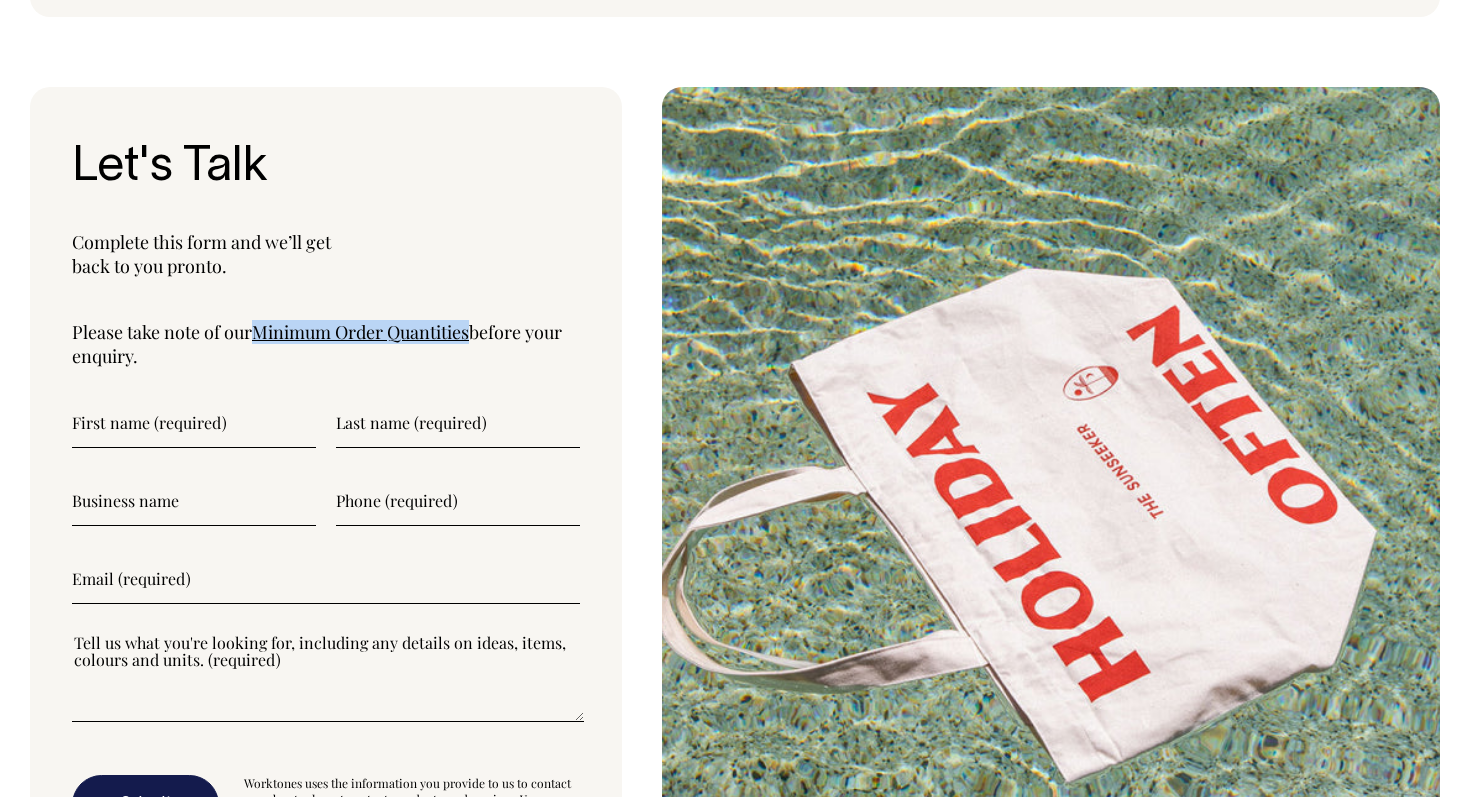 click on "Minimum Order Quantities" at bounding box center (360, 332) 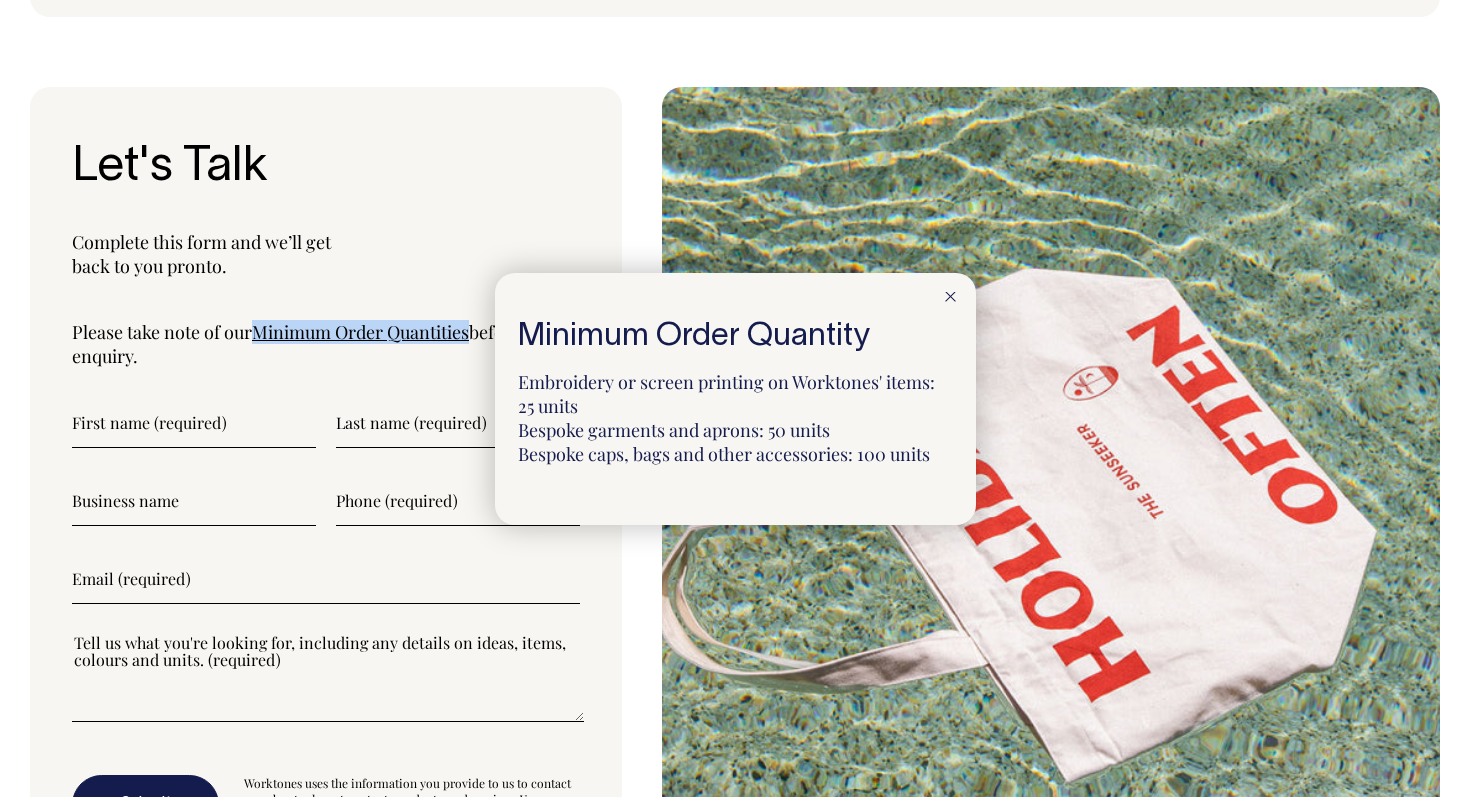 drag, startPoint x: 569, startPoint y: 376, endPoint x: 587, endPoint y: 397, distance: 27.658634 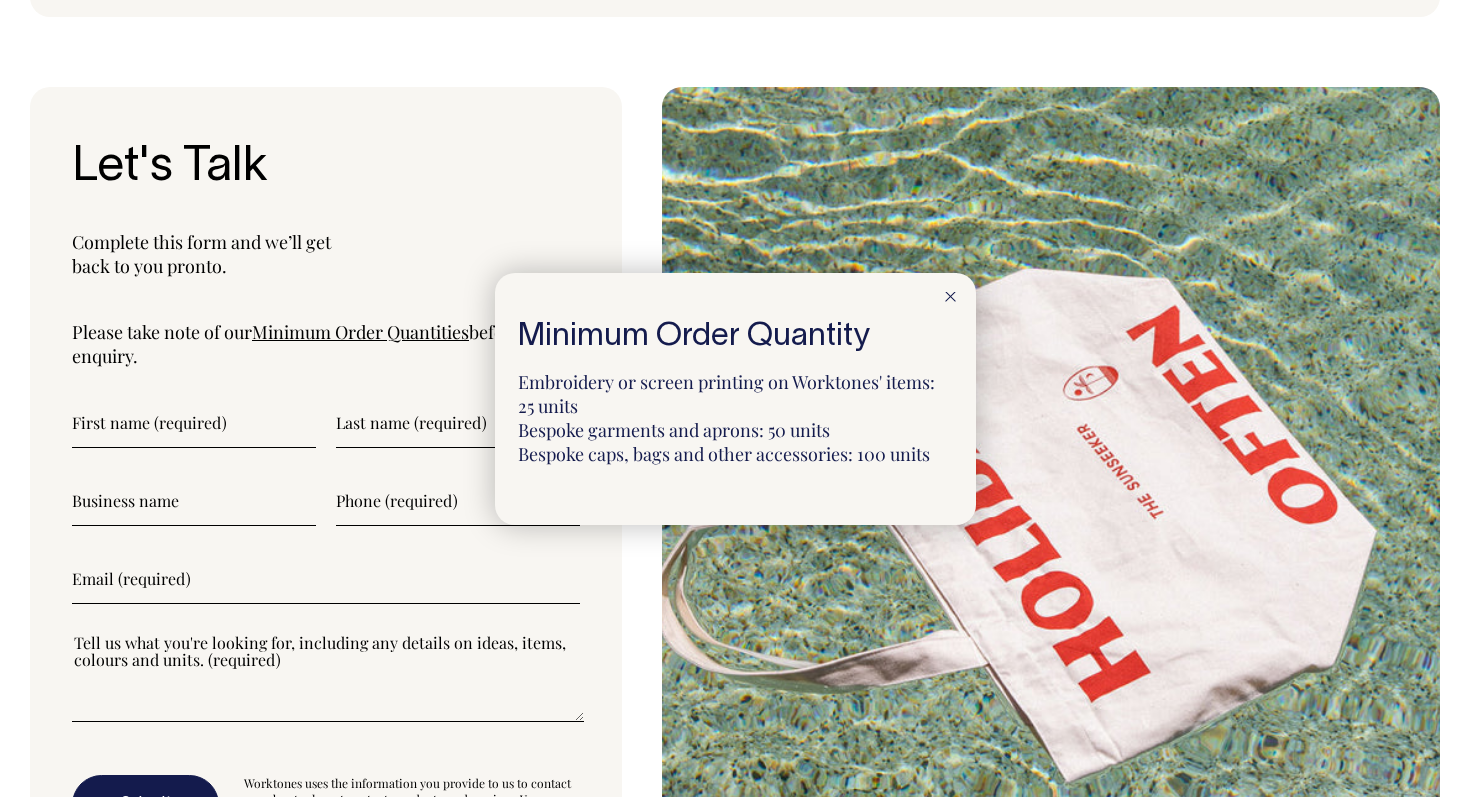 drag, startPoint x: 578, startPoint y: 414, endPoint x: 590, endPoint y: 414, distance: 12 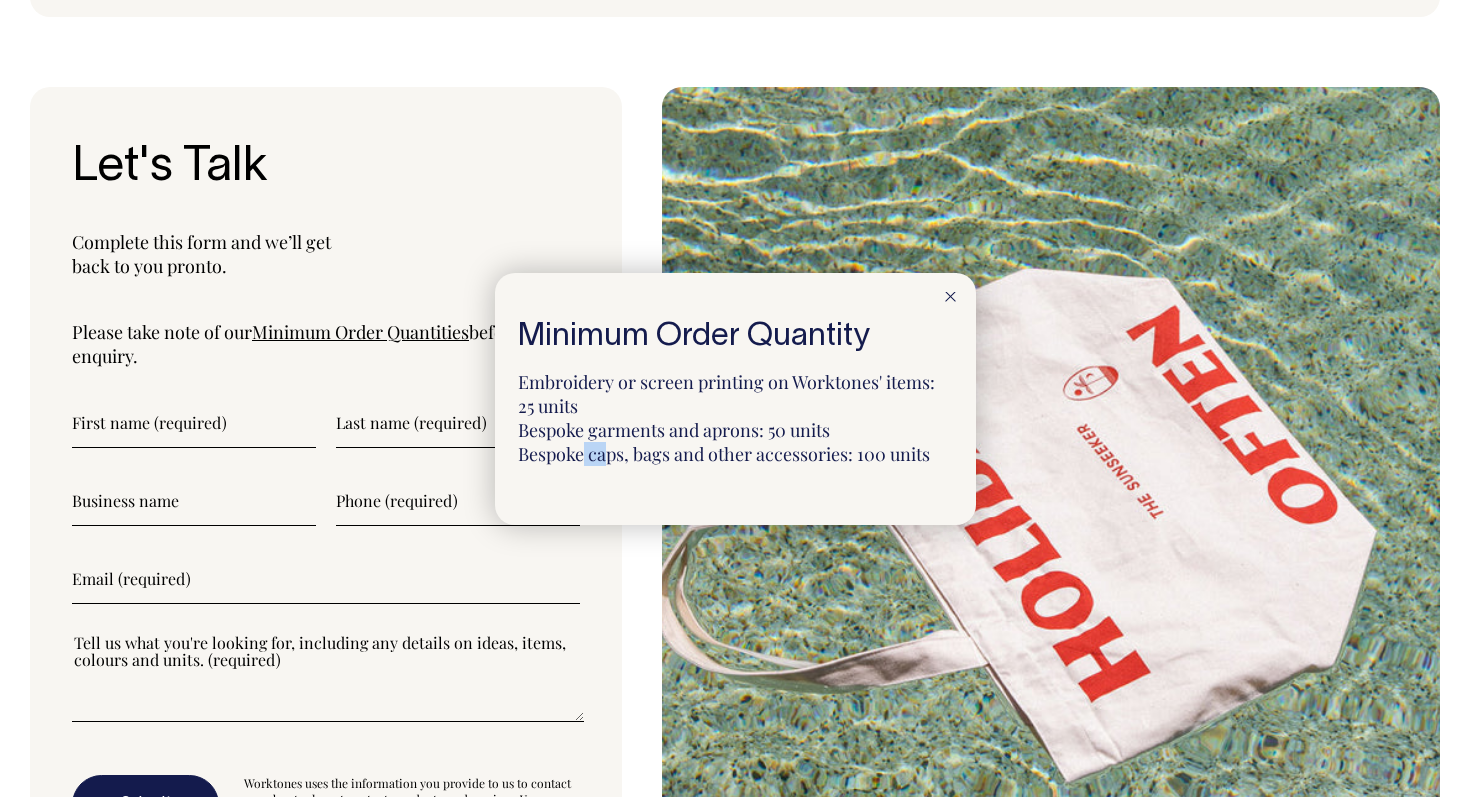 drag, startPoint x: 586, startPoint y: 451, endPoint x: 605, endPoint y: 452, distance: 19.026299 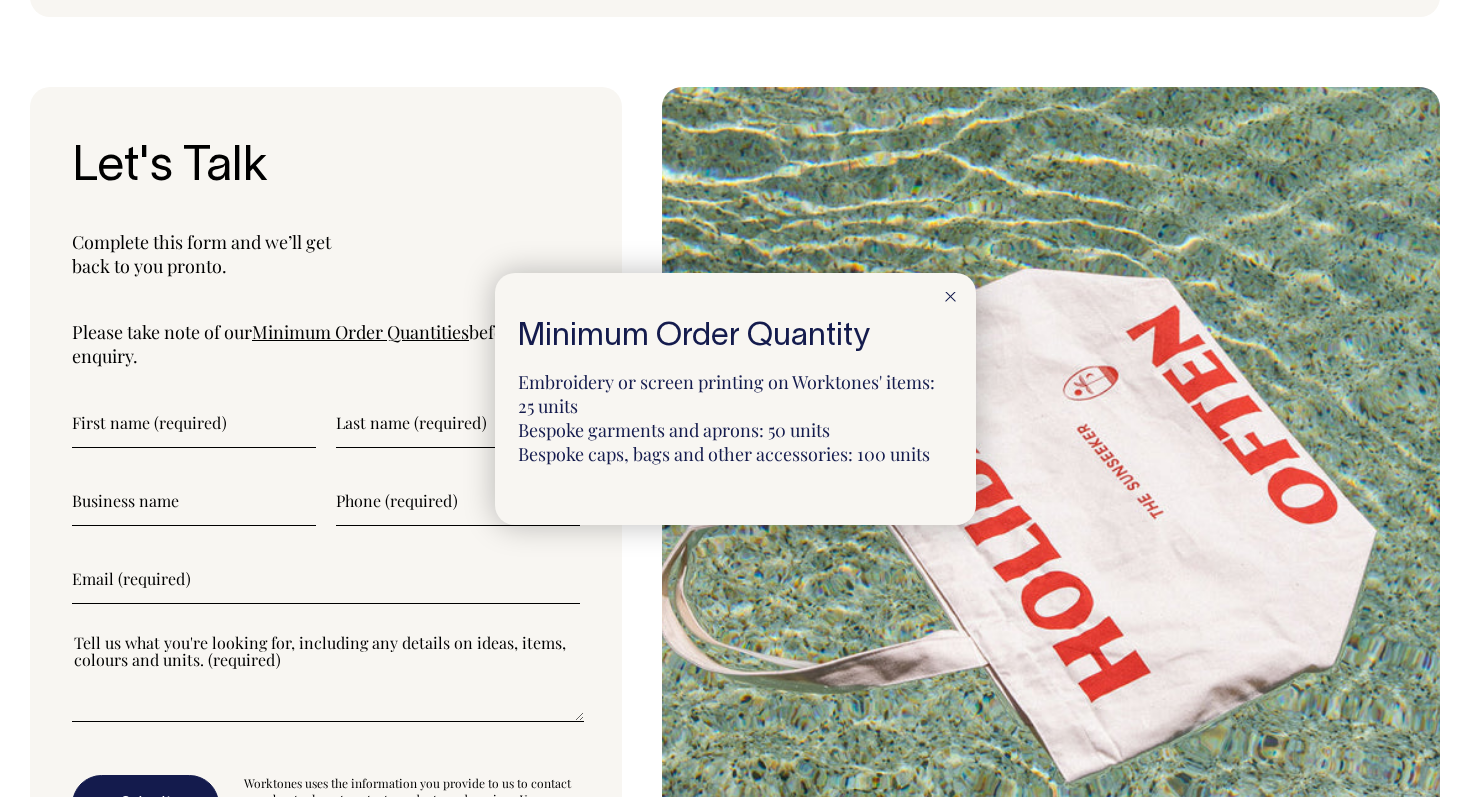 click at bounding box center [735, 398] 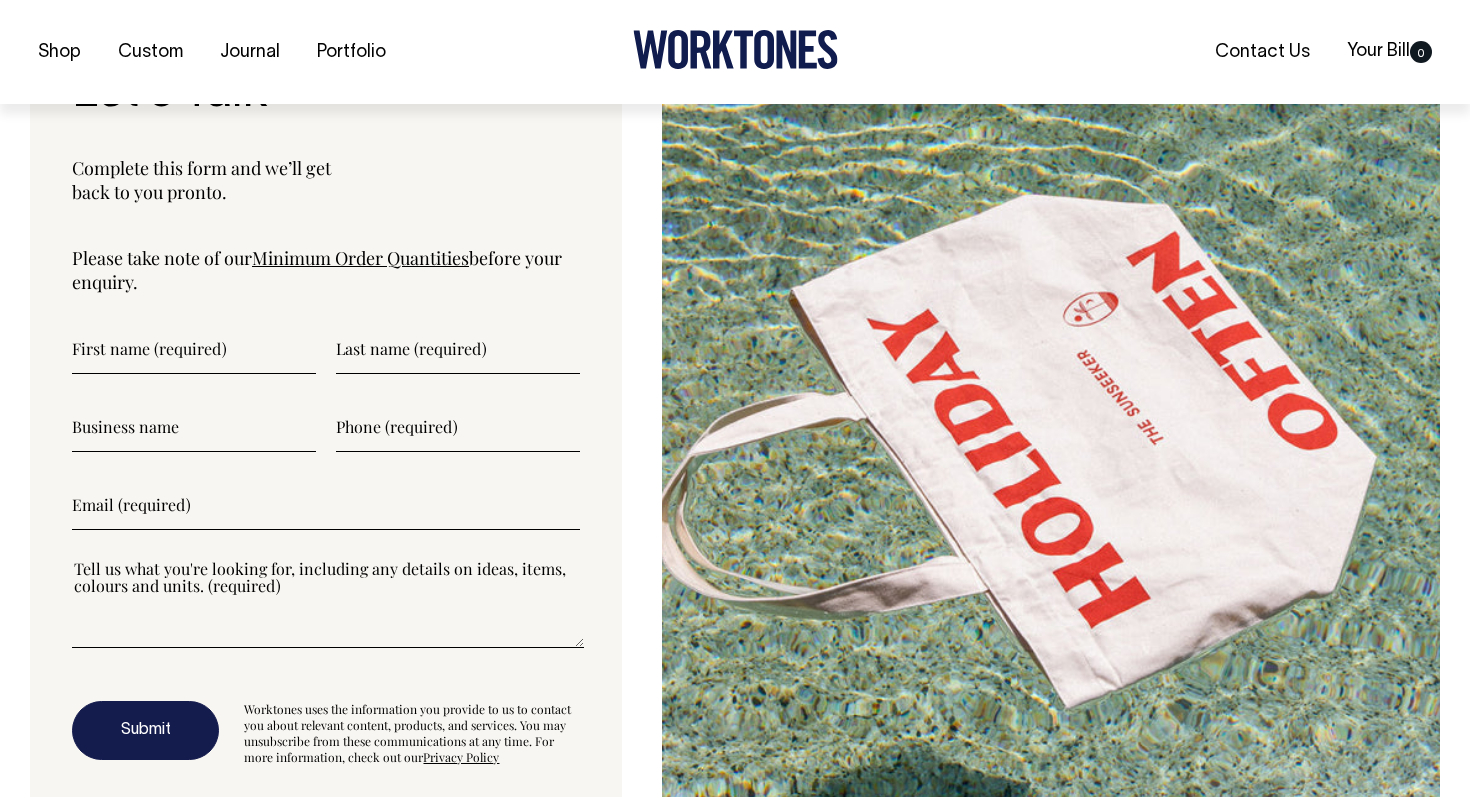 scroll, scrollTop: 5152, scrollLeft: 0, axis: vertical 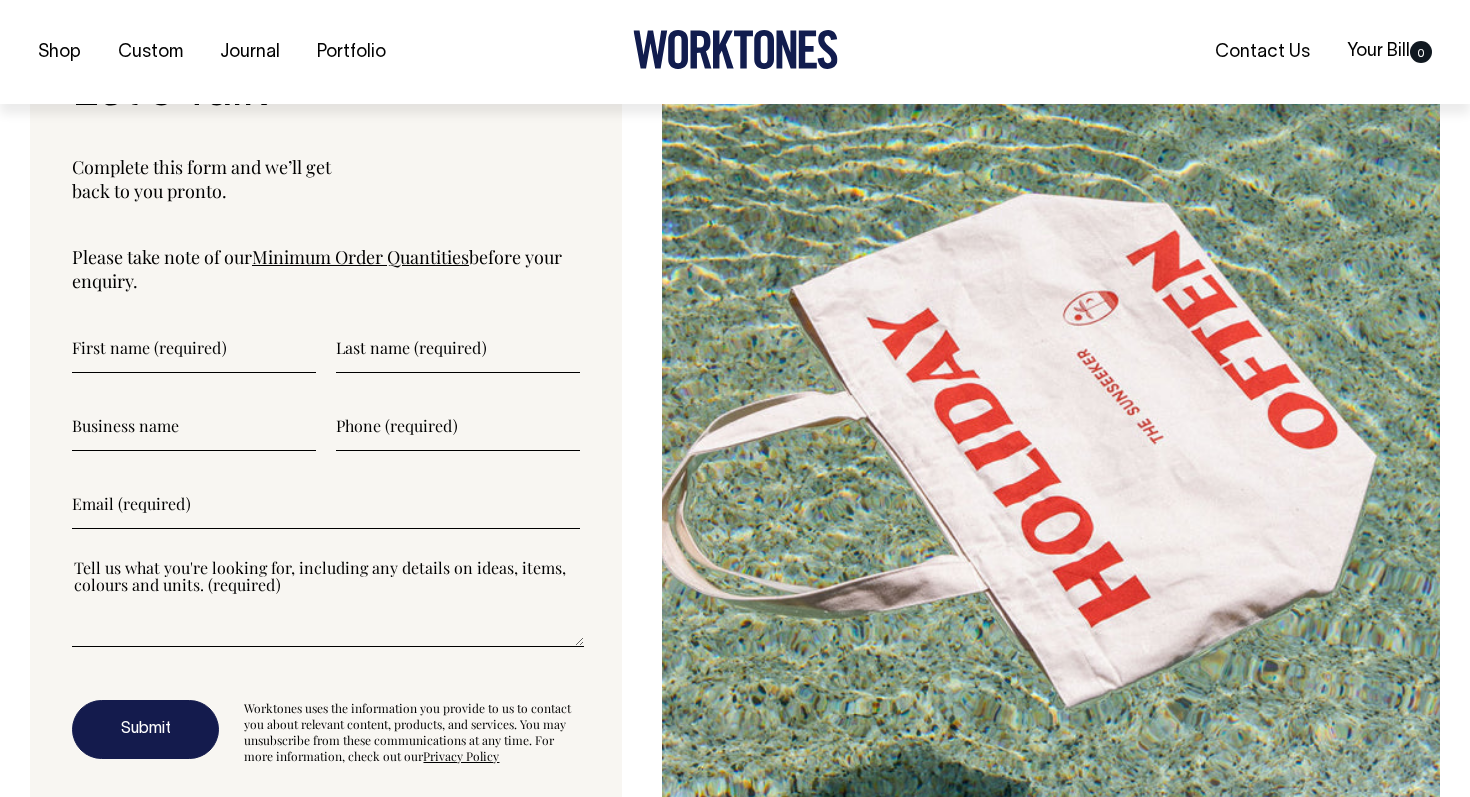 click at bounding box center [194, 348] 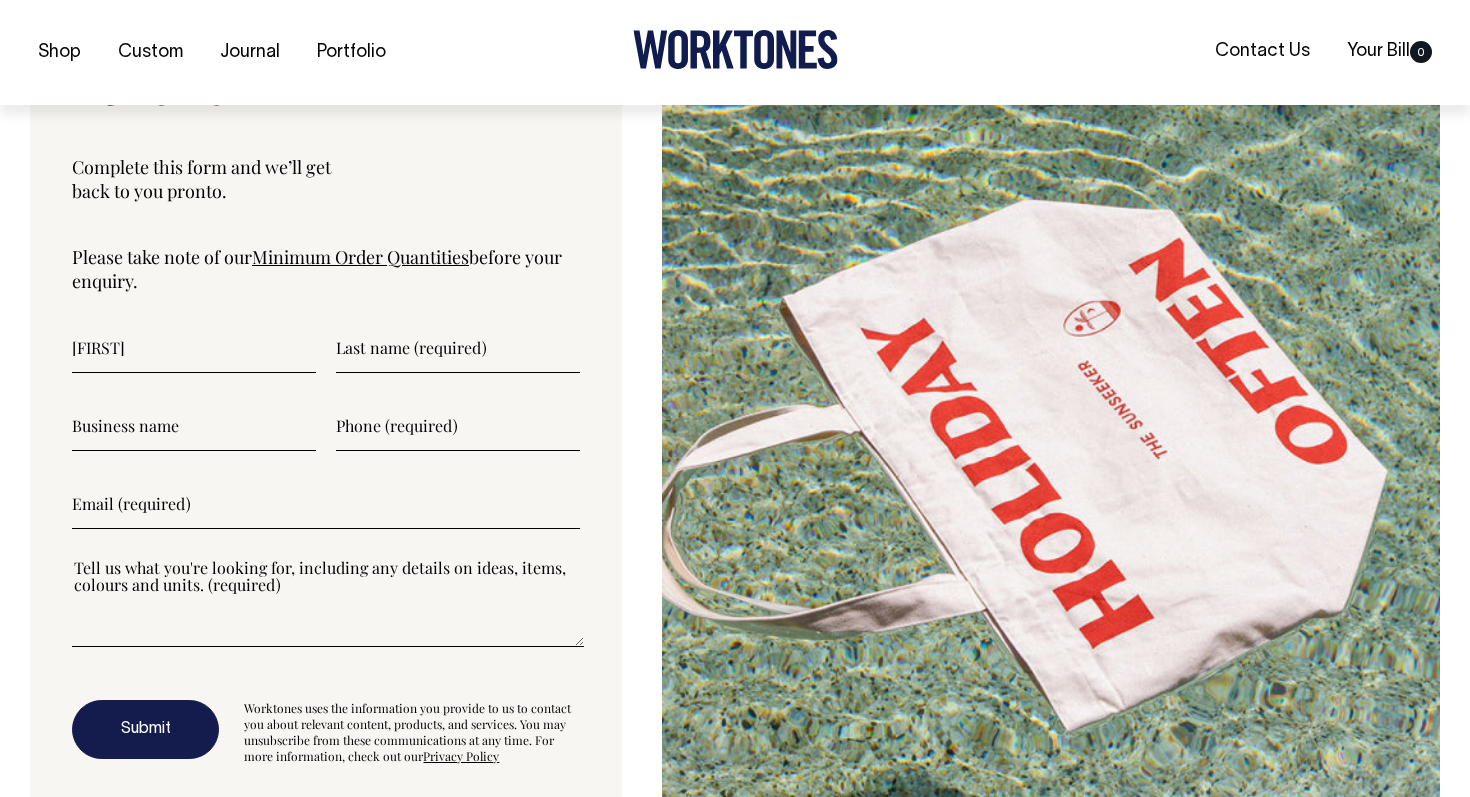 type on "[FIRST]" 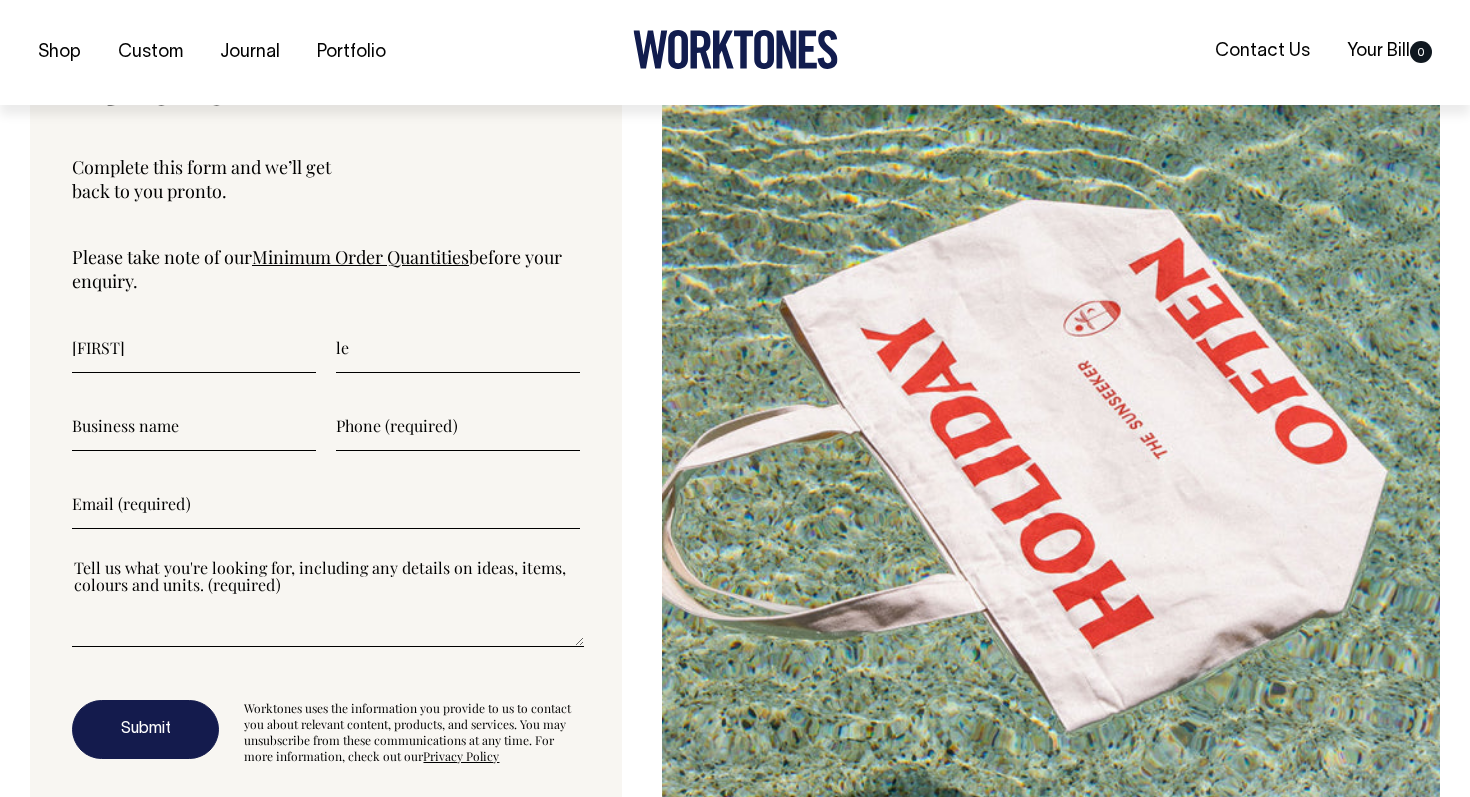 type on "l" 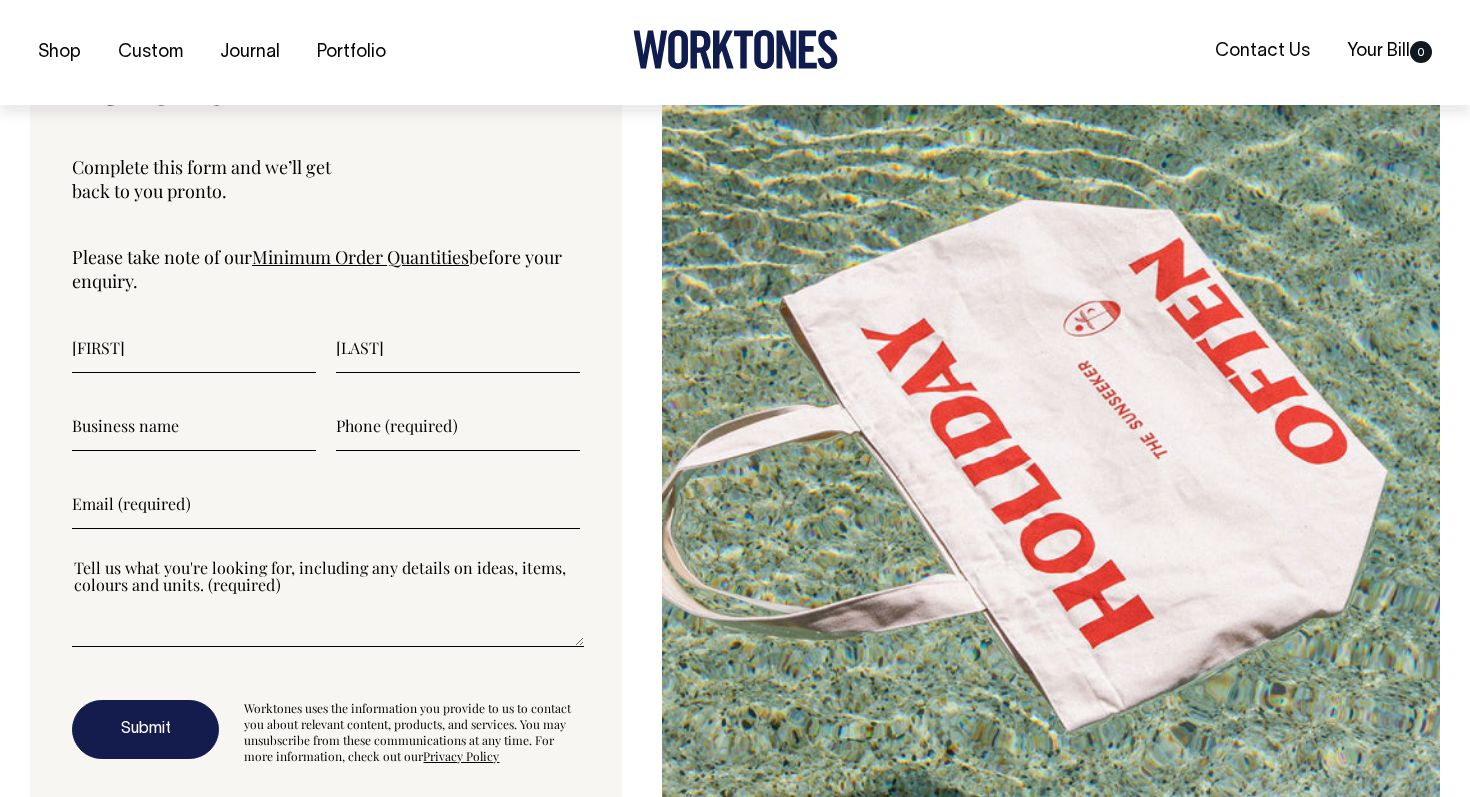type on "[LAST]" 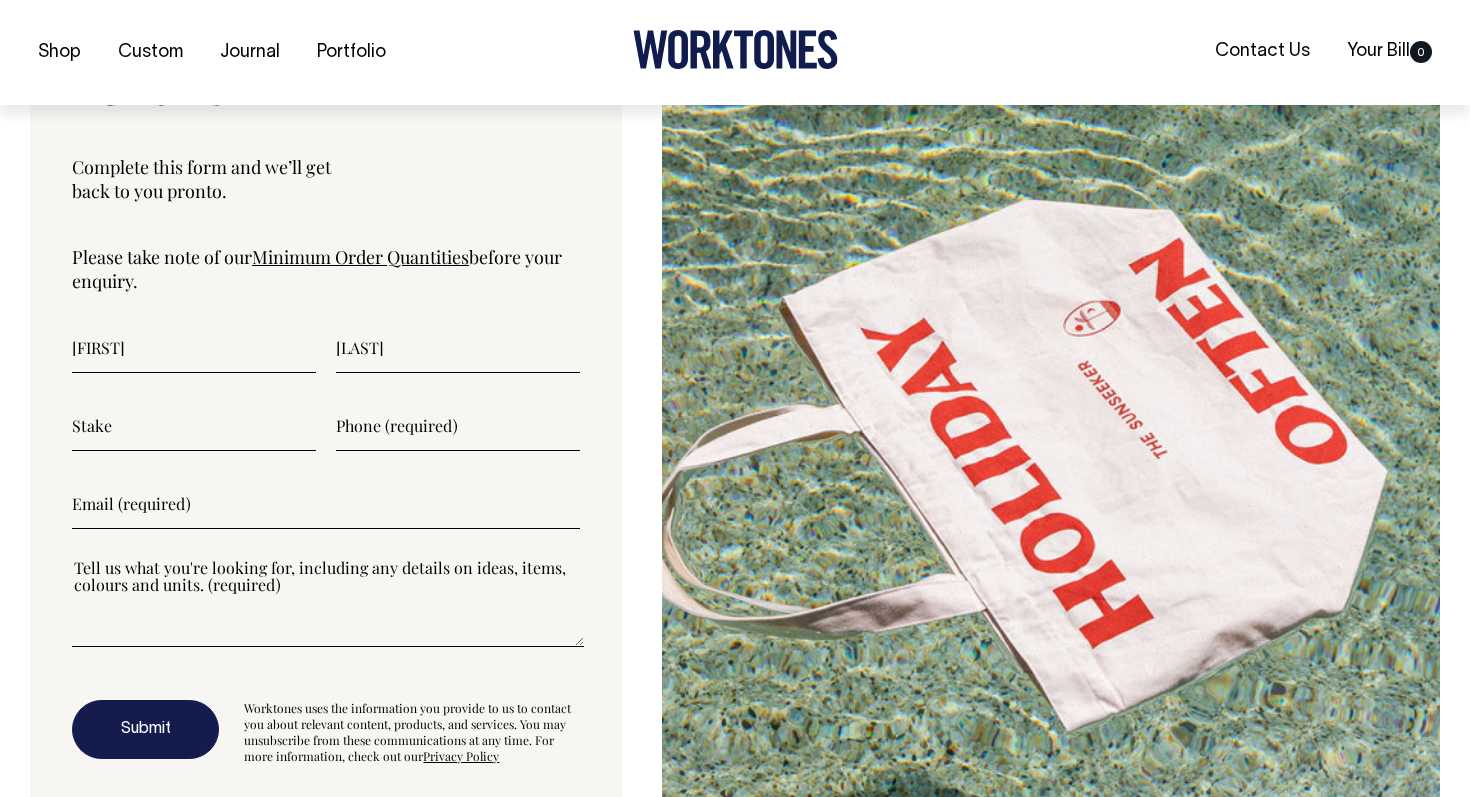 type on "Stake" 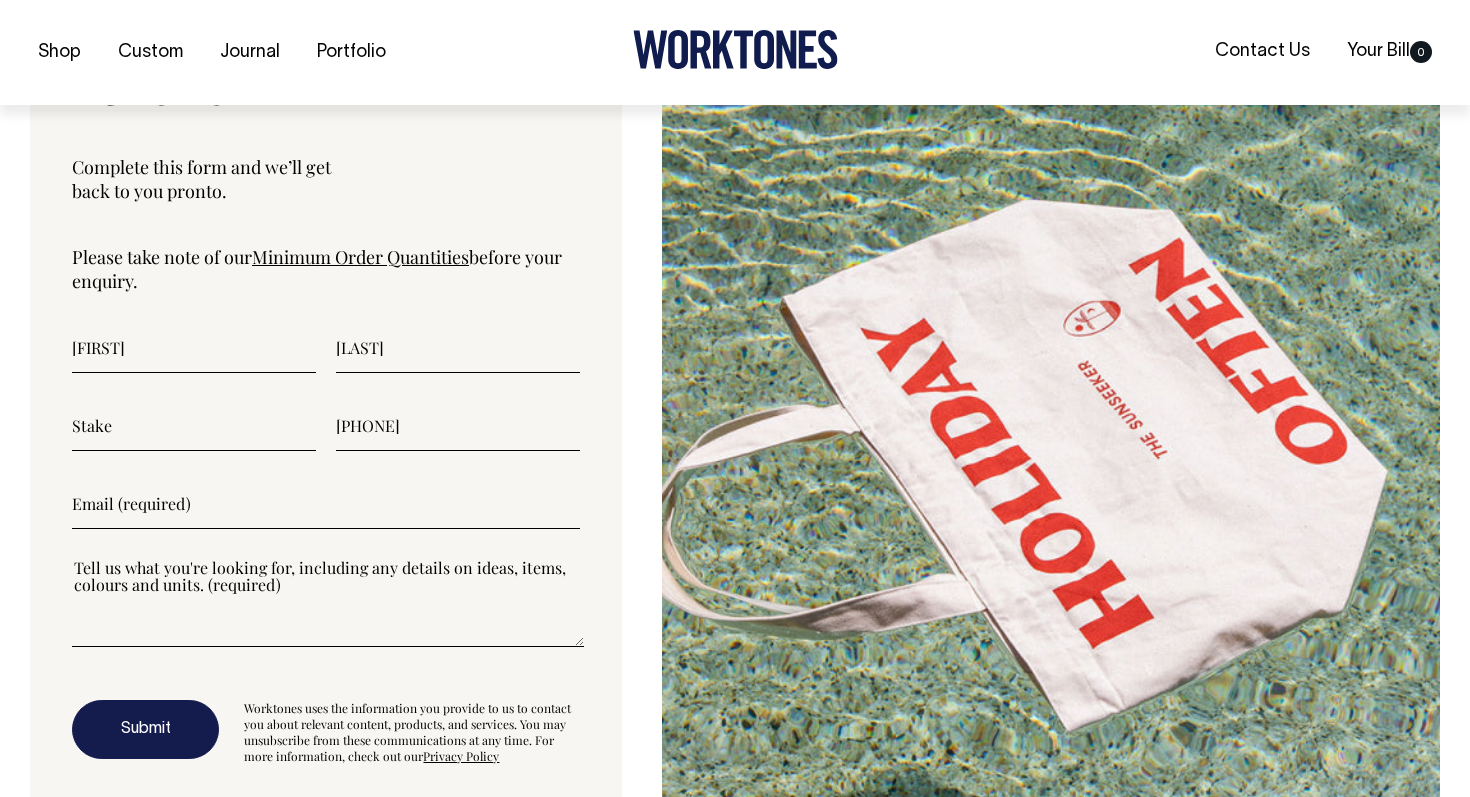 type on "[PHONE]" 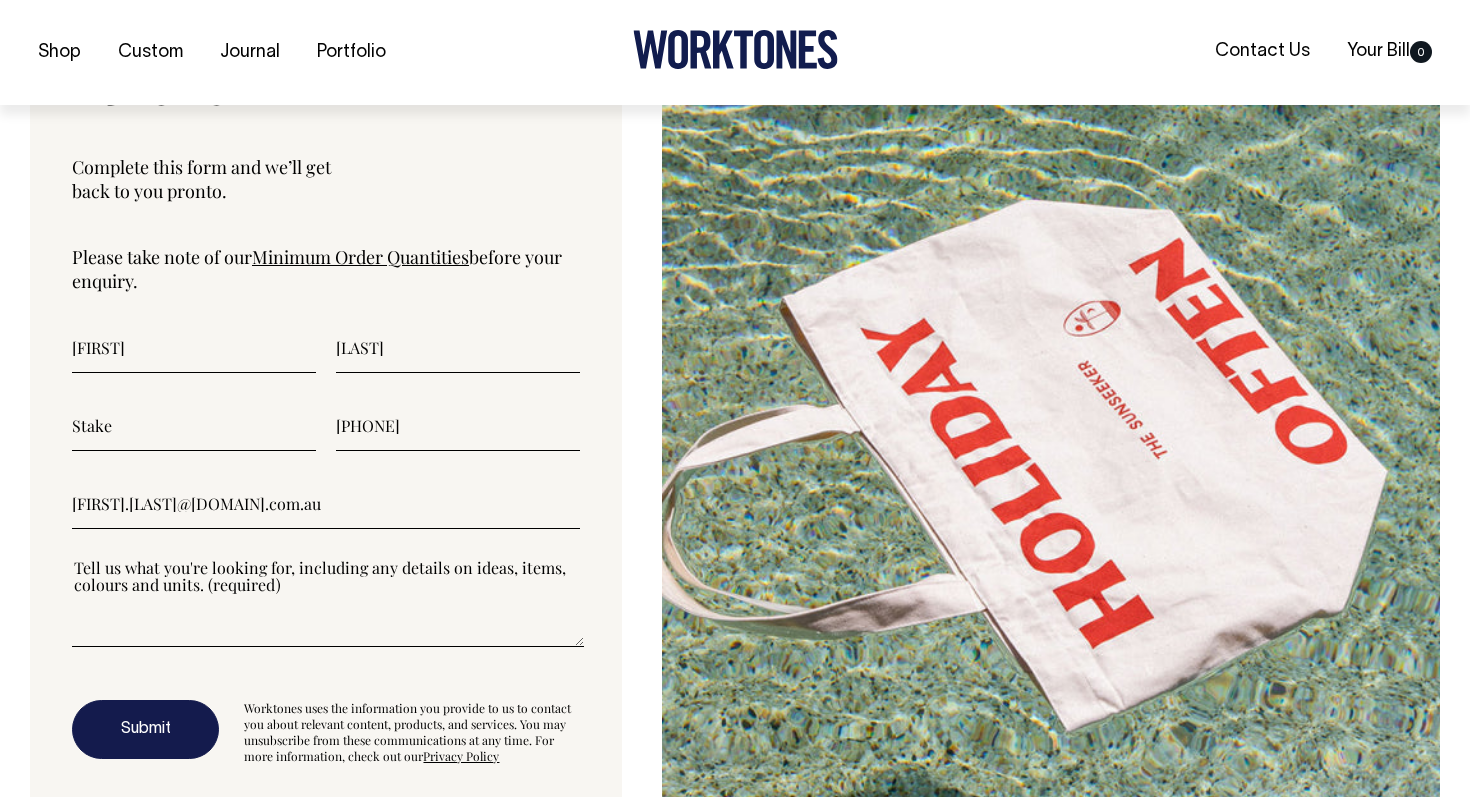type on "[FIRST].[LAST]@[DOMAIN].com.au" 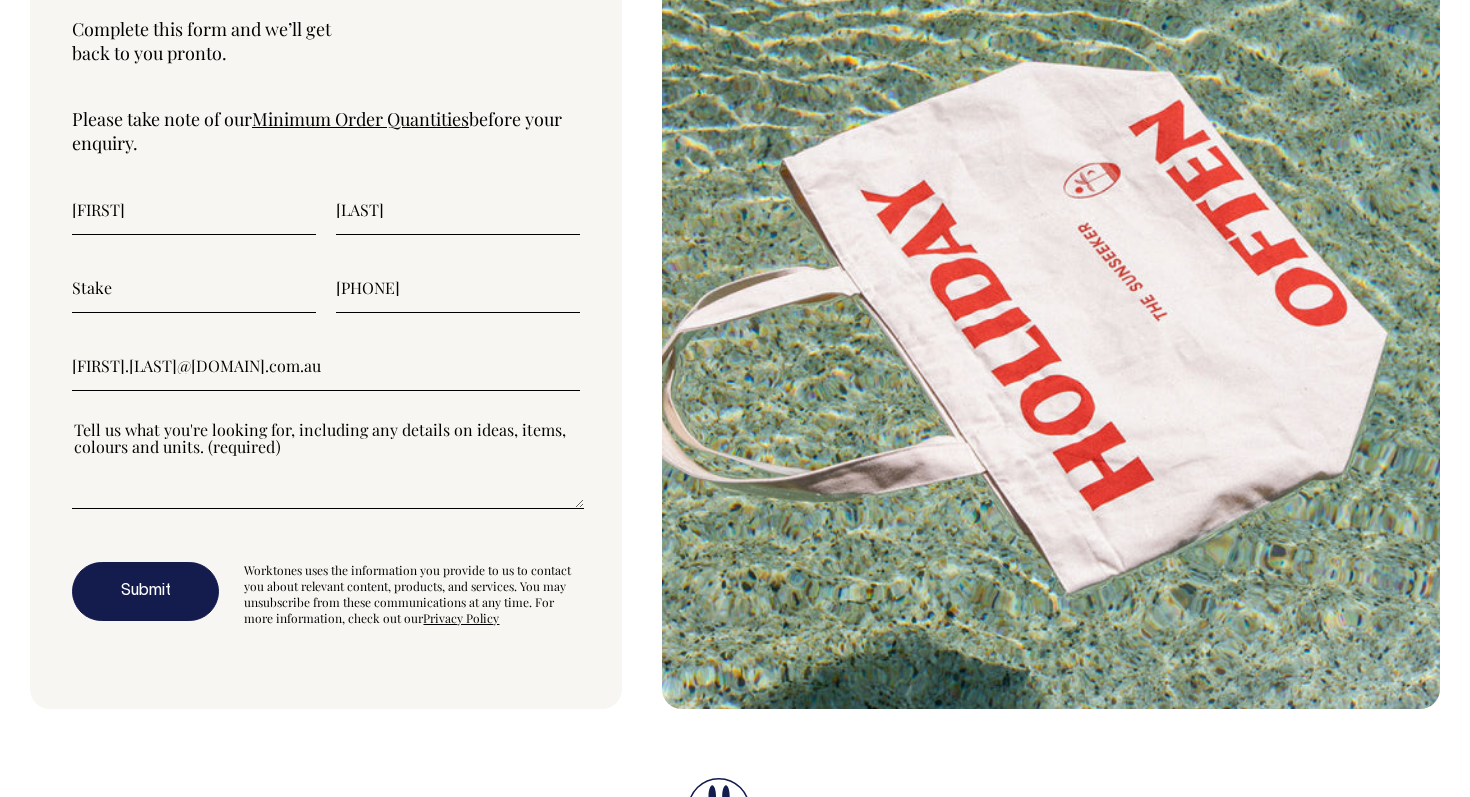 scroll, scrollTop: 5290, scrollLeft: 0, axis: vertical 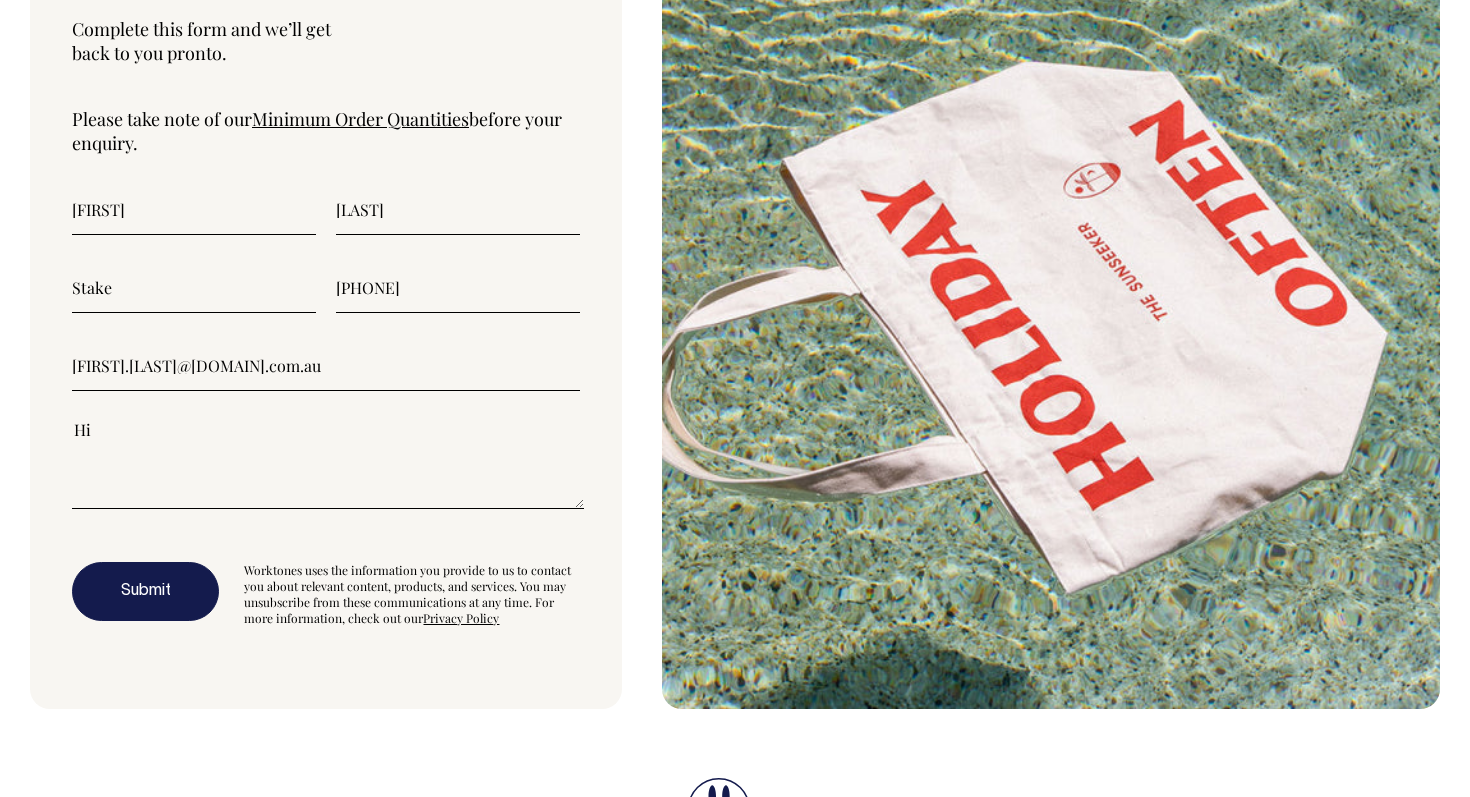 type on "H" 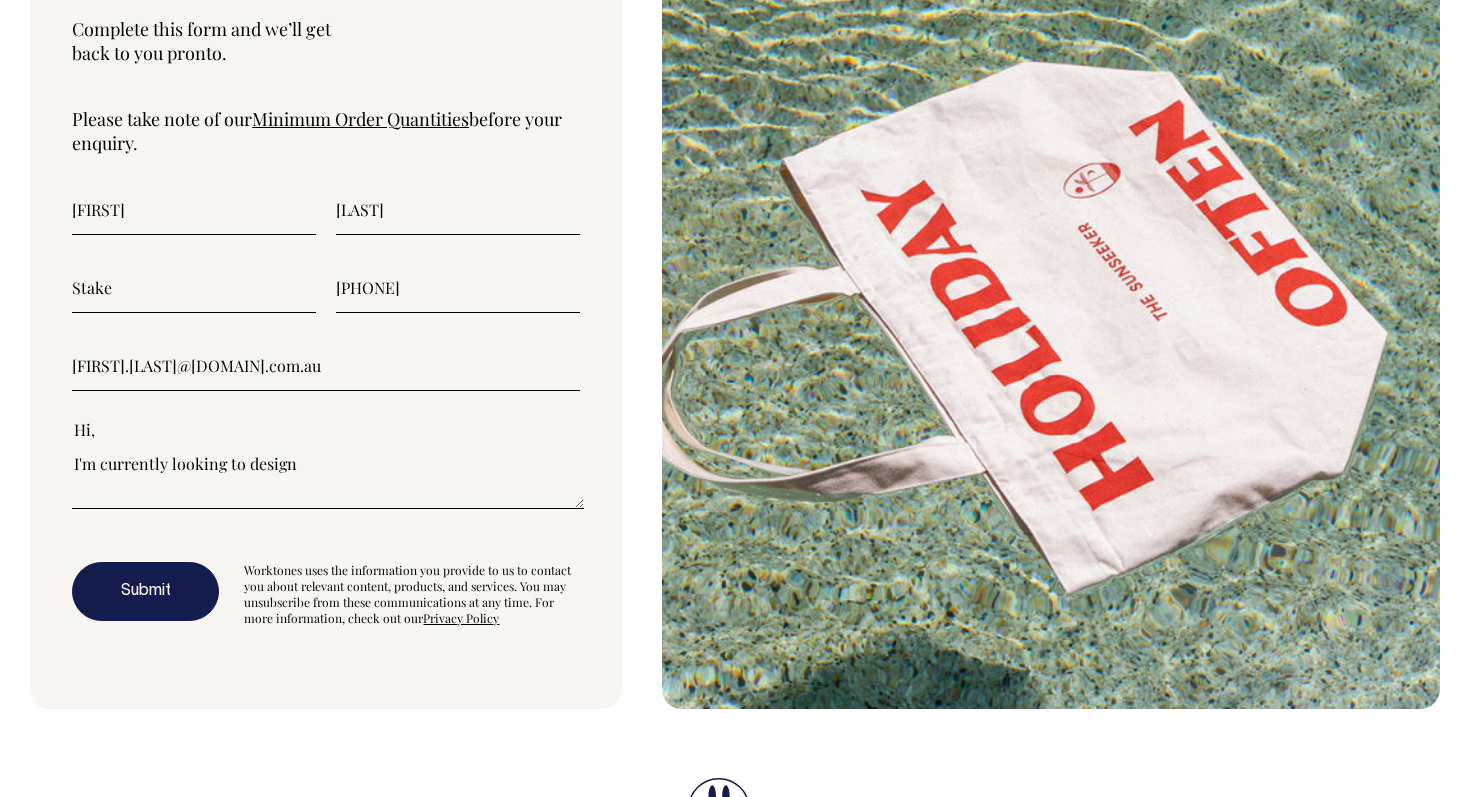 type on "Hi,
I'm currently looking to design" 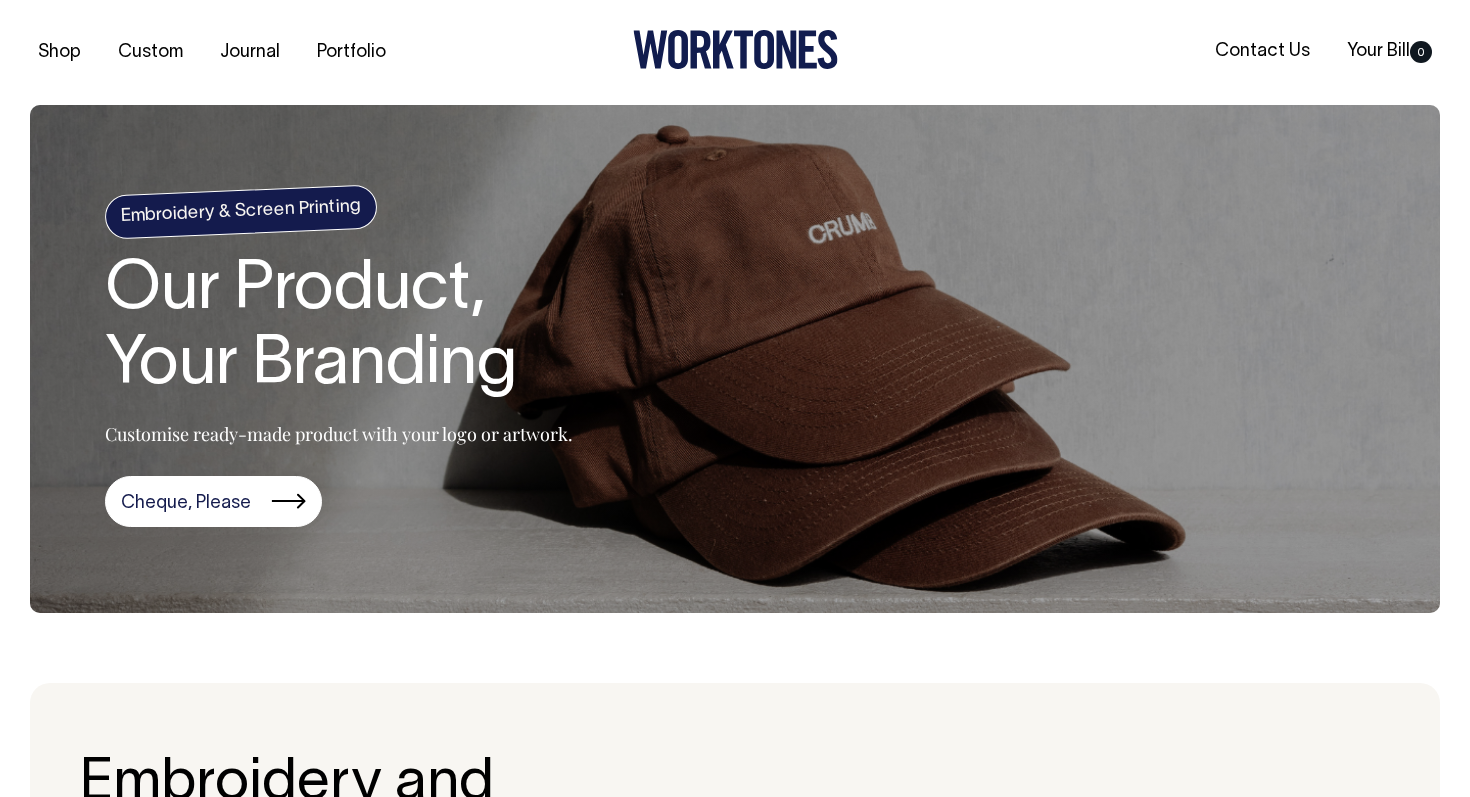 scroll, scrollTop: 0, scrollLeft: 0, axis: both 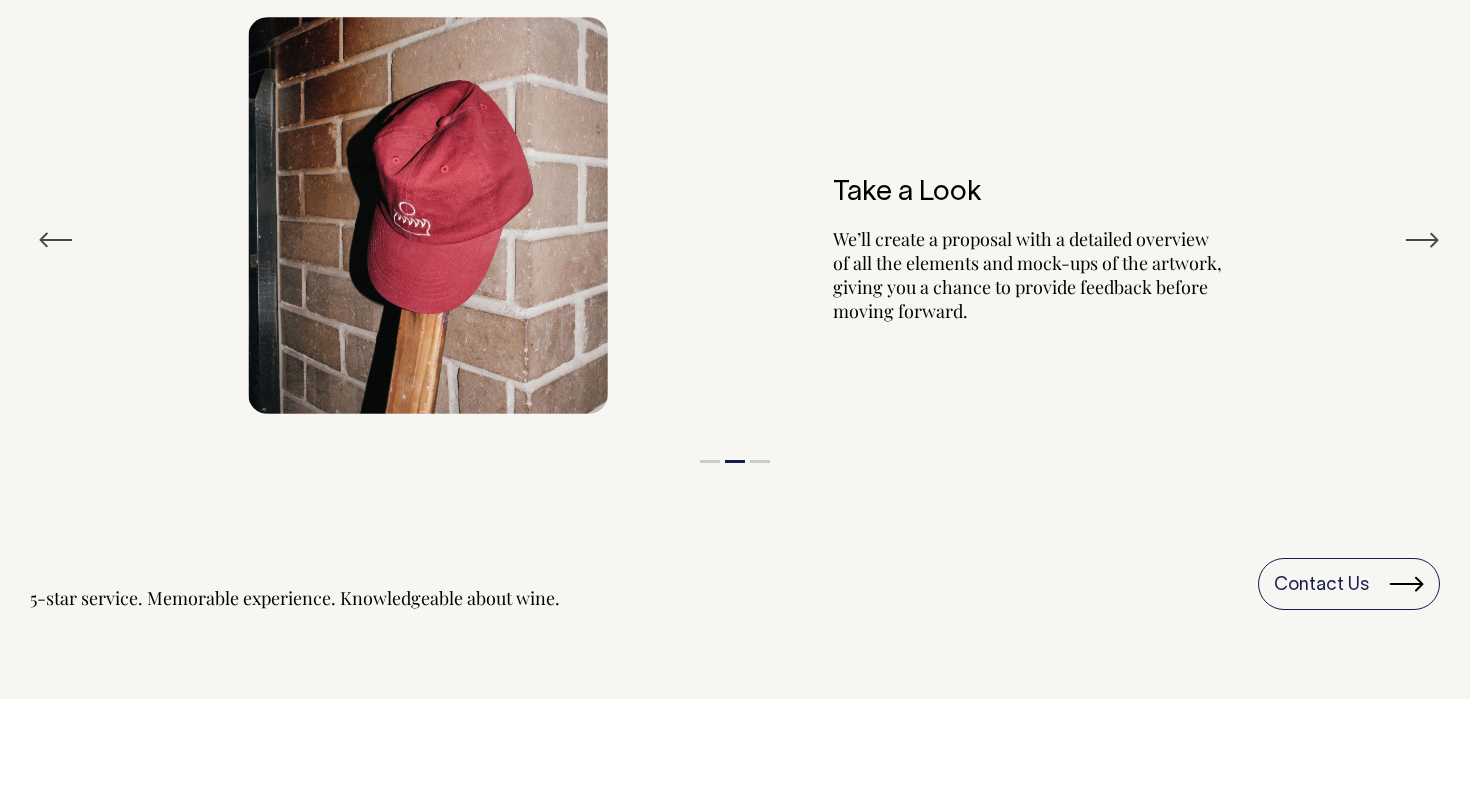 click on "Next" at bounding box center [1422, 240] 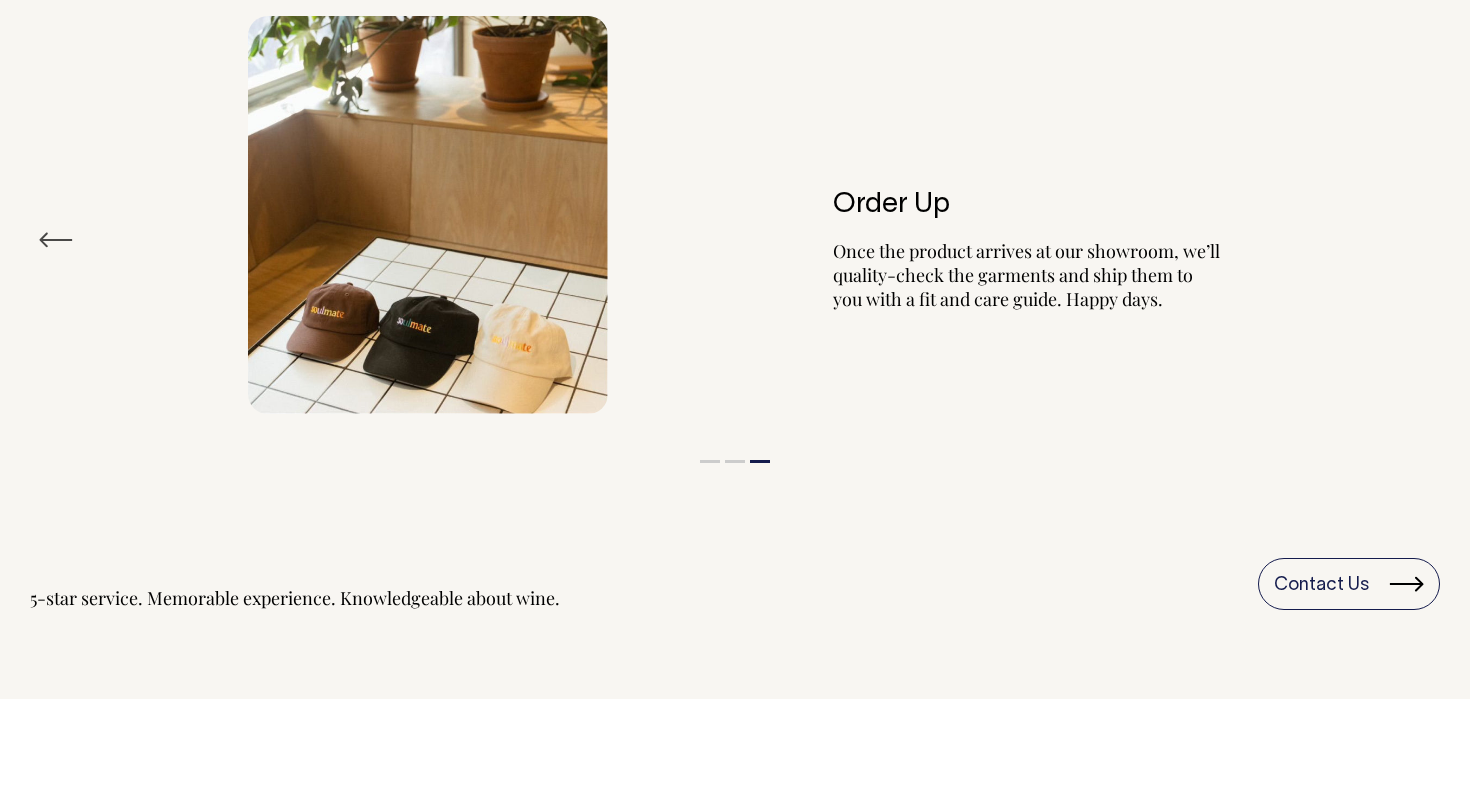 click on "Order Up
Once the product arrives at our showroom, we’ll quality-check the garments and ship them to you with a fit and care guide. Happy days." at bounding box center [735, 215] 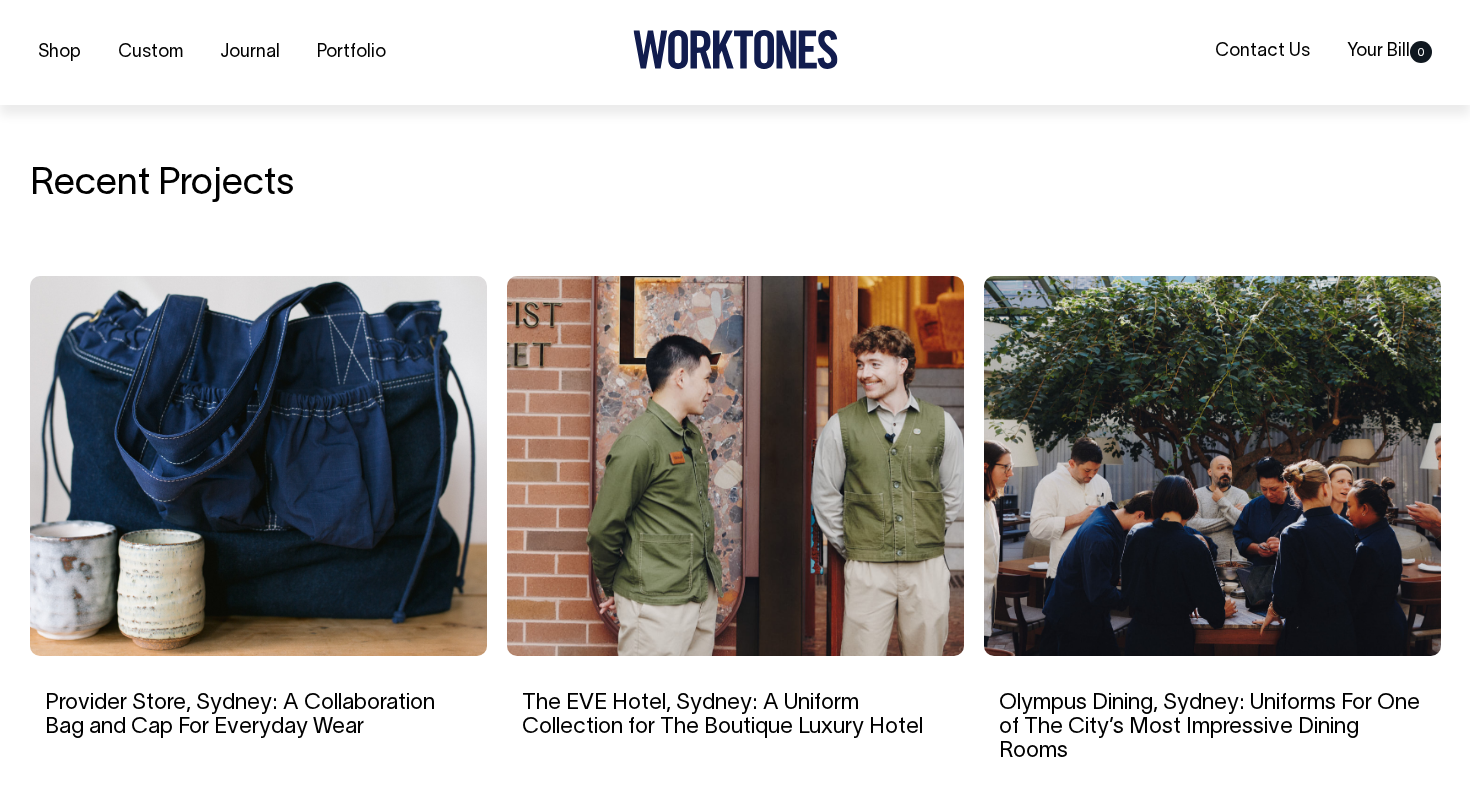 scroll, scrollTop: 3067, scrollLeft: 0, axis: vertical 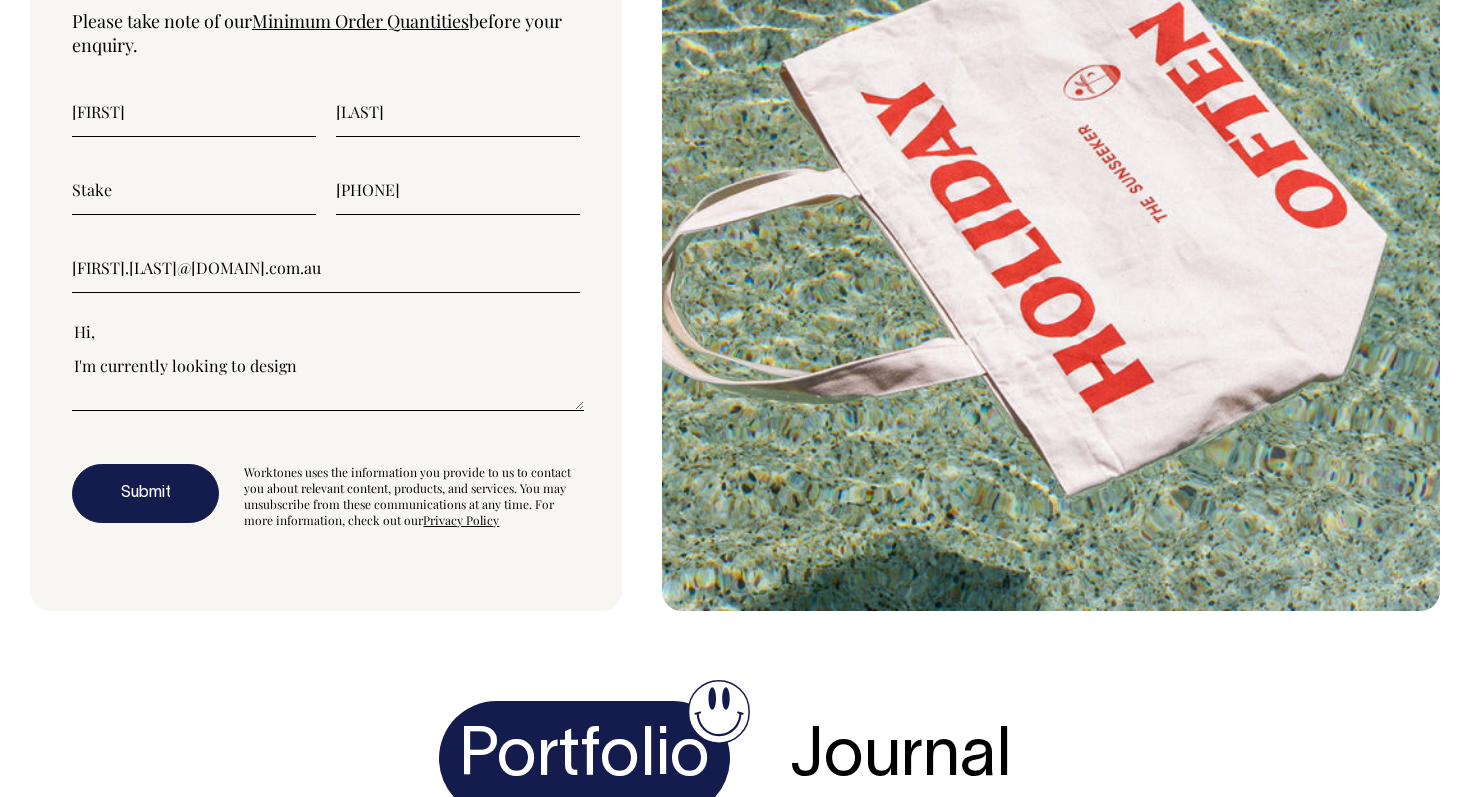 click on "Hi,
I'm currently looking to design" at bounding box center (328, 366) 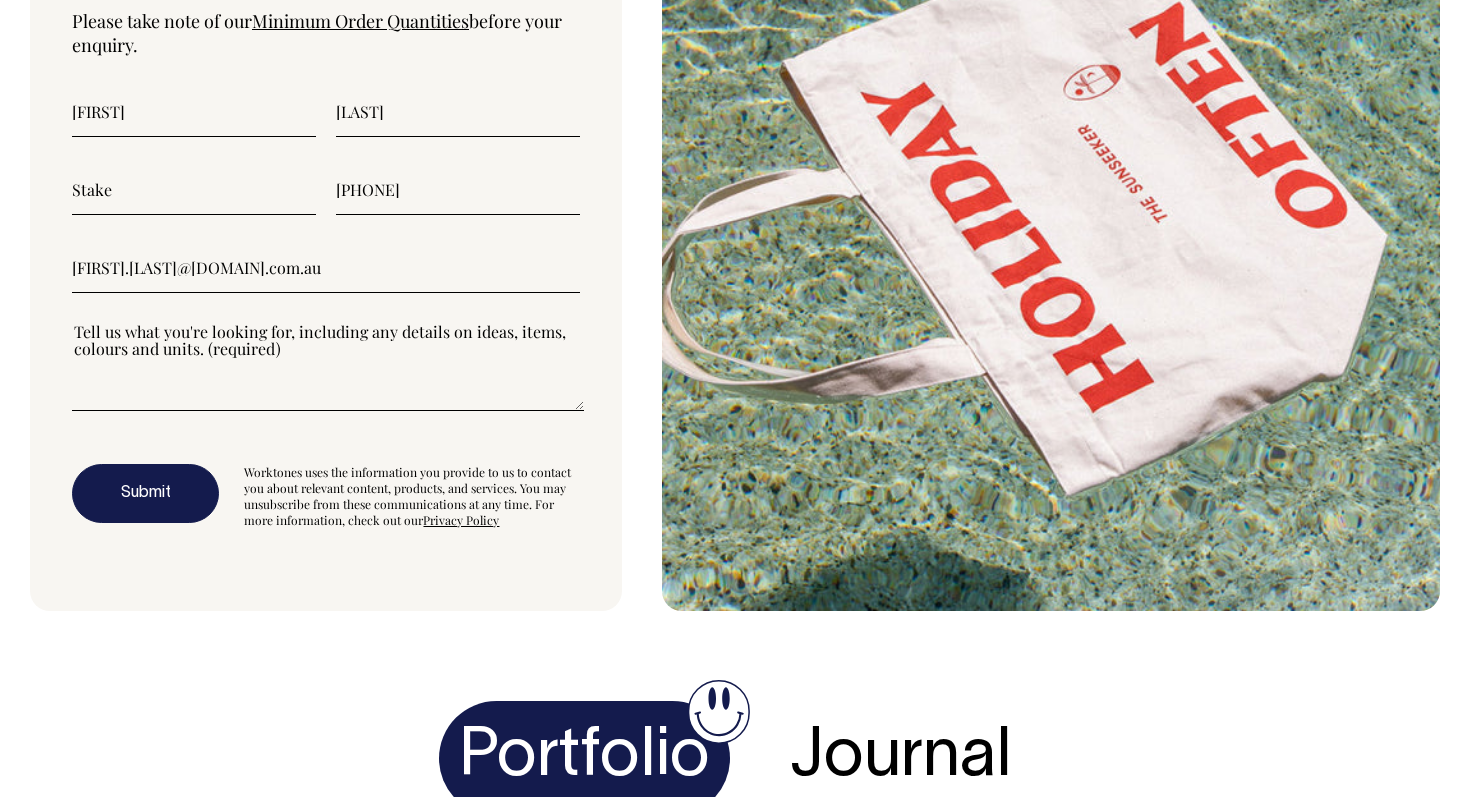click at bounding box center [328, 366] 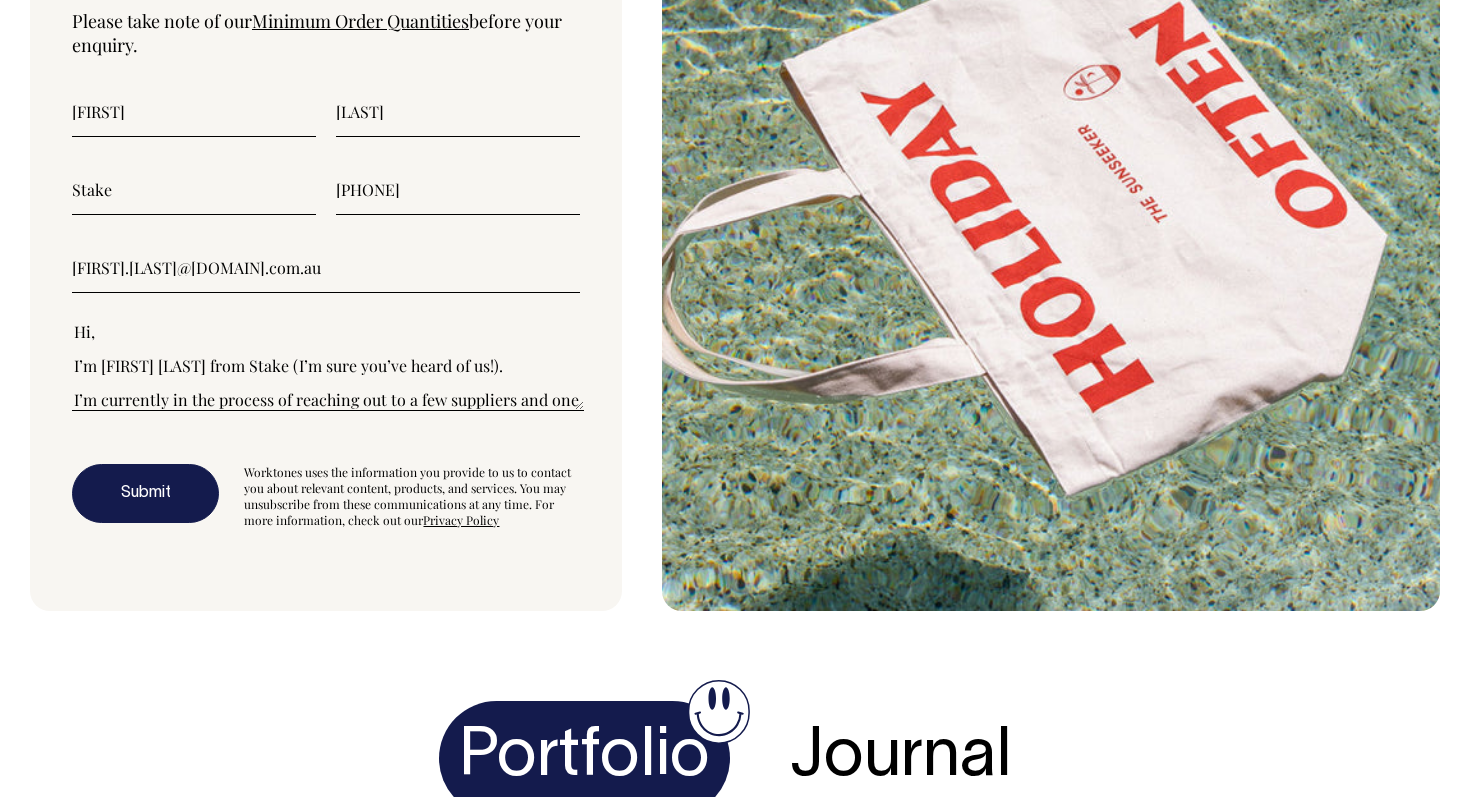 scroll, scrollTop: 255, scrollLeft: 0, axis: vertical 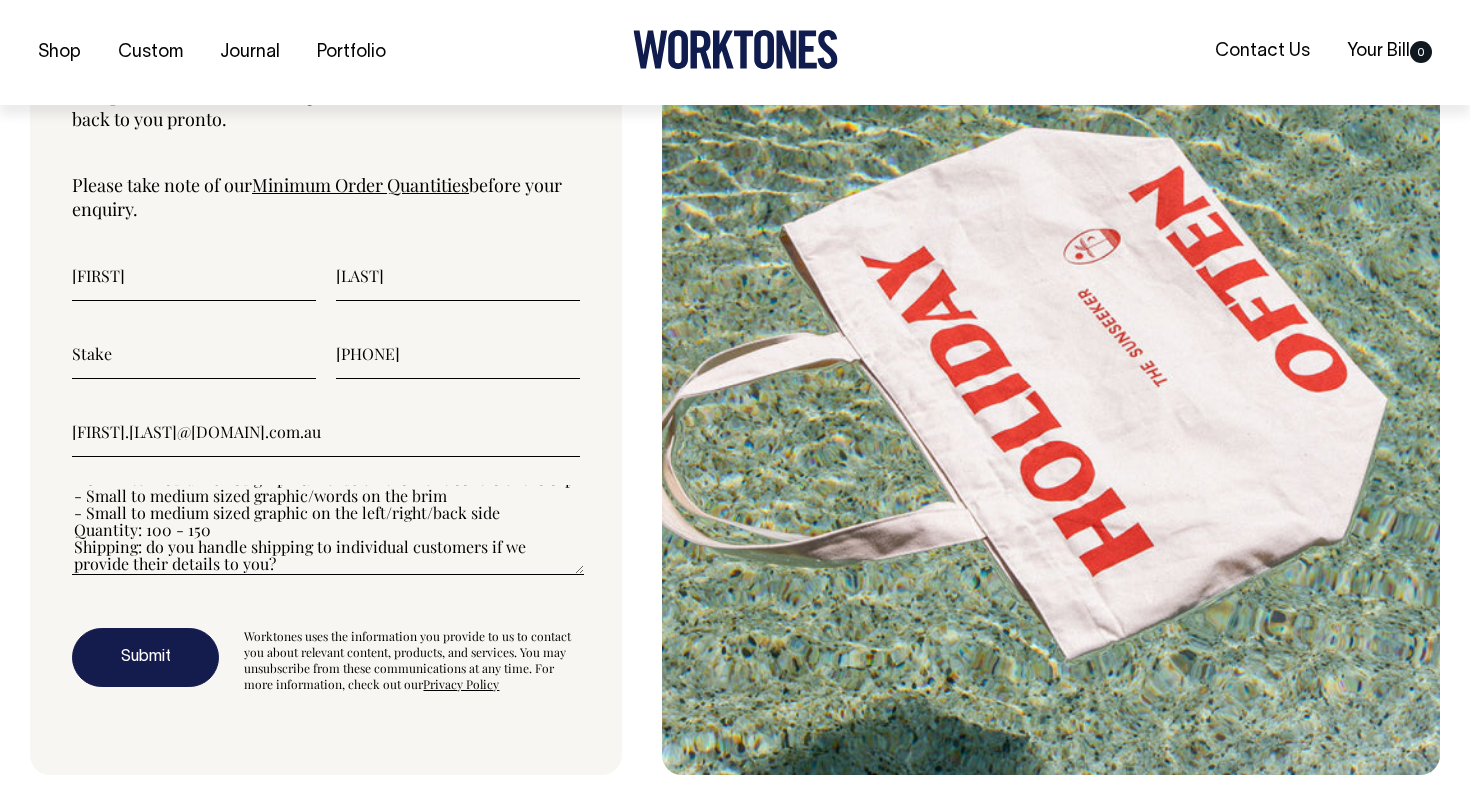 click on "Hi,
I’m [FIRST] [LAST] from Stake (I’m sure you’ve heard of us!).
I’m currently in the process of reaching out to a few suppliers and one of my mates recommended you.
I’m looking to design a cap for an upcoming promotional campaign. Here are the rough details:
Style/material: Dad cap, ideally 100% cotton. Is there a catalogue that we can choose from?
Colour: TBC. Are there options in terms of block or washed colours?
Design: please let me know if the below options are possible?
- Small to medium sized graphic/words on the front centre of the cap
- Small to medium sized graphic/words on the brim
- Small to medium sized graphic on the left/right/back side
Quantity: 100 - 150
Shipping: do you handle shipping to individual customers if we provide their details to you?" at bounding box center (328, 530) 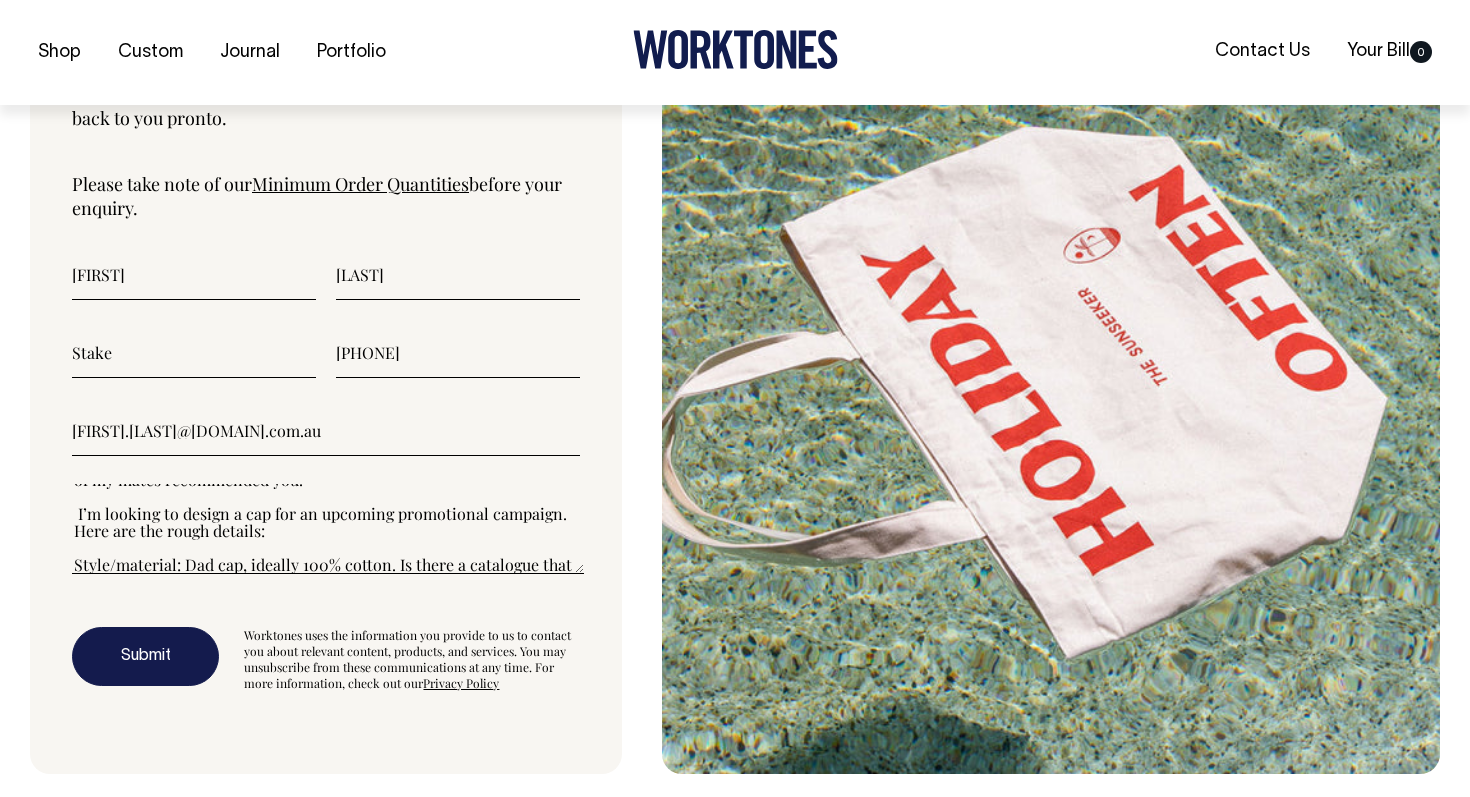 scroll, scrollTop: 0, scrollLeft: 0, axis: both 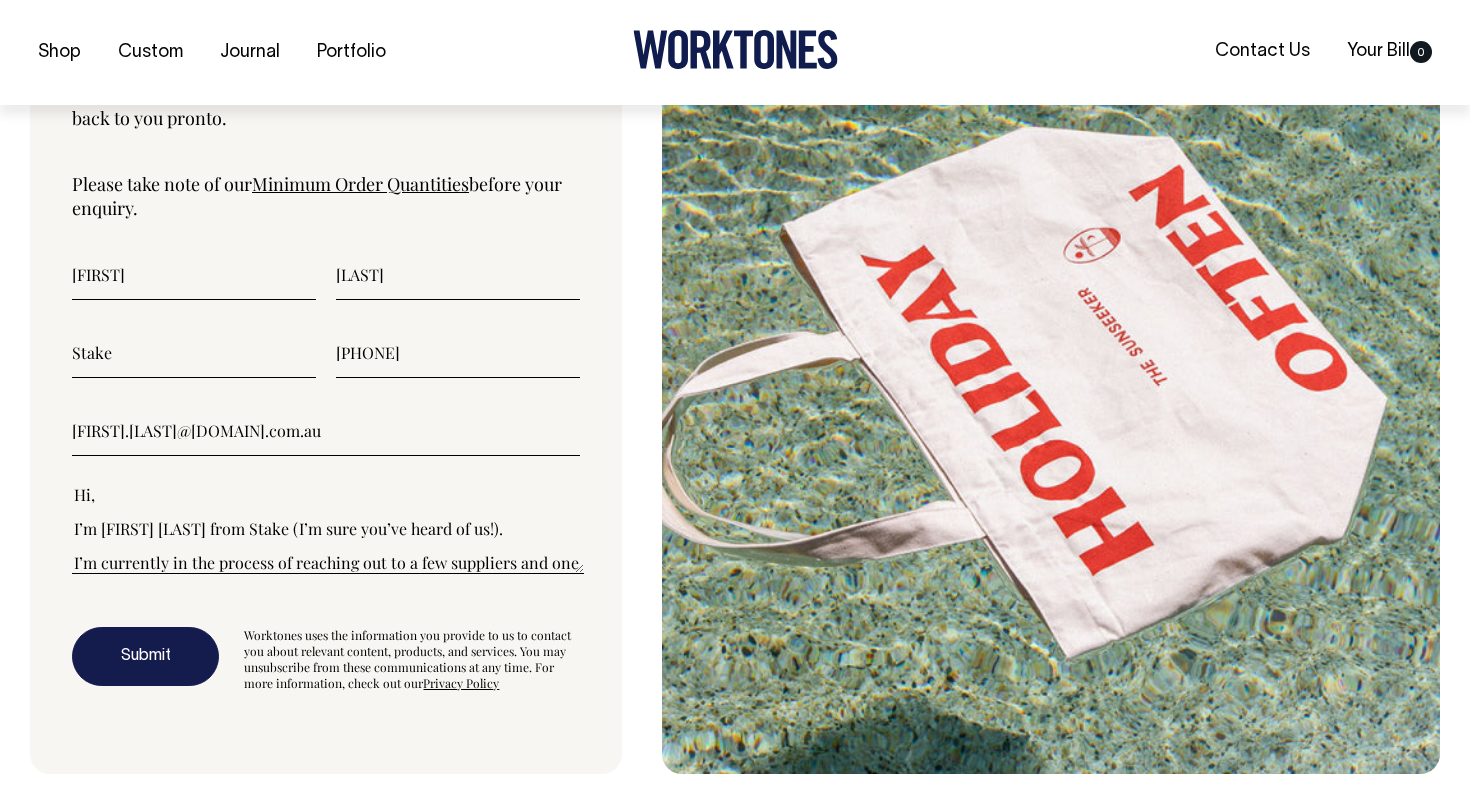 drag, startPoint x: 205, startPoint y: 495, endPoint x: 180, endPoint y: 451, distance: 50.606323 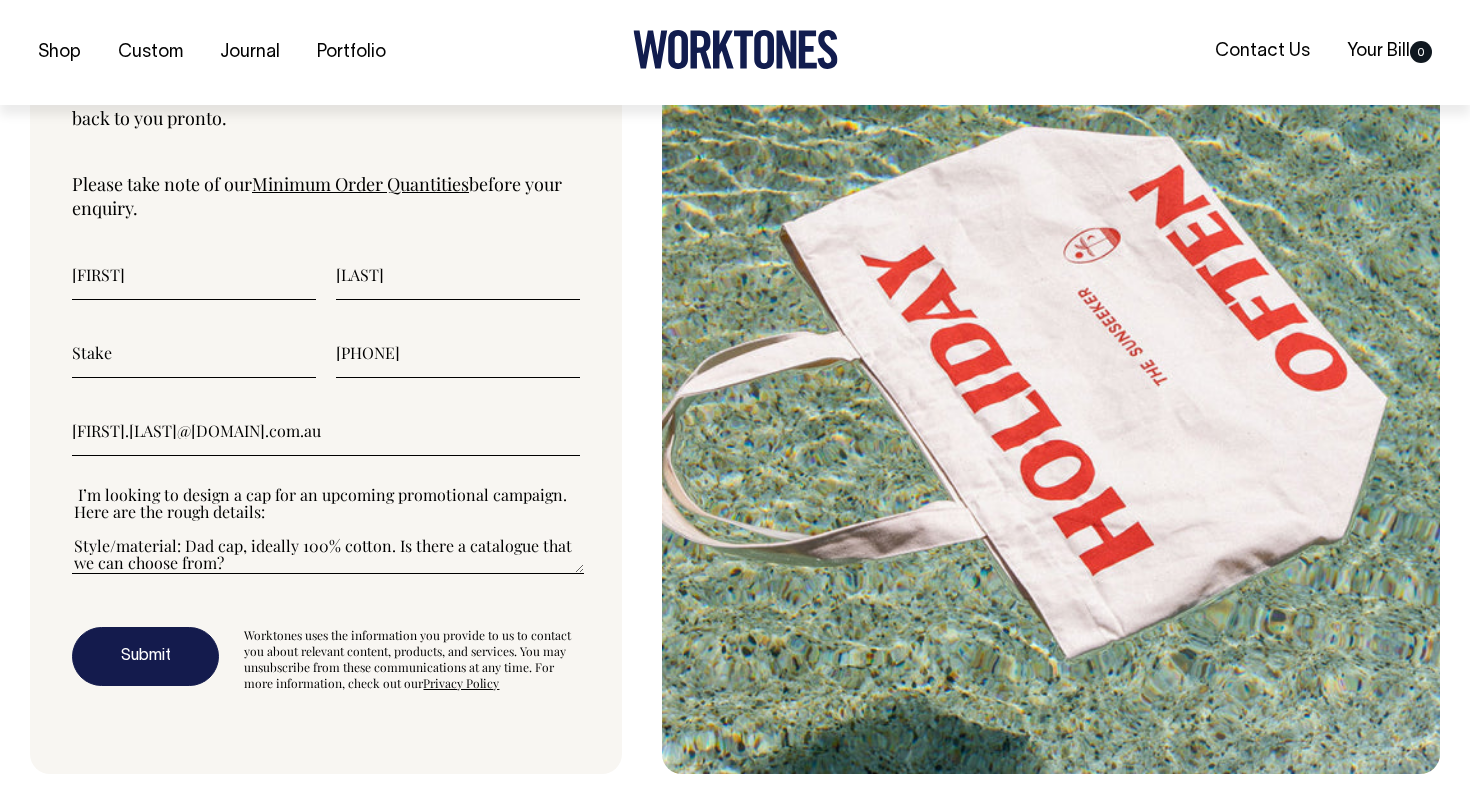 scroll, scrollTop: 136, scrollLeft: 0, axis: vertical 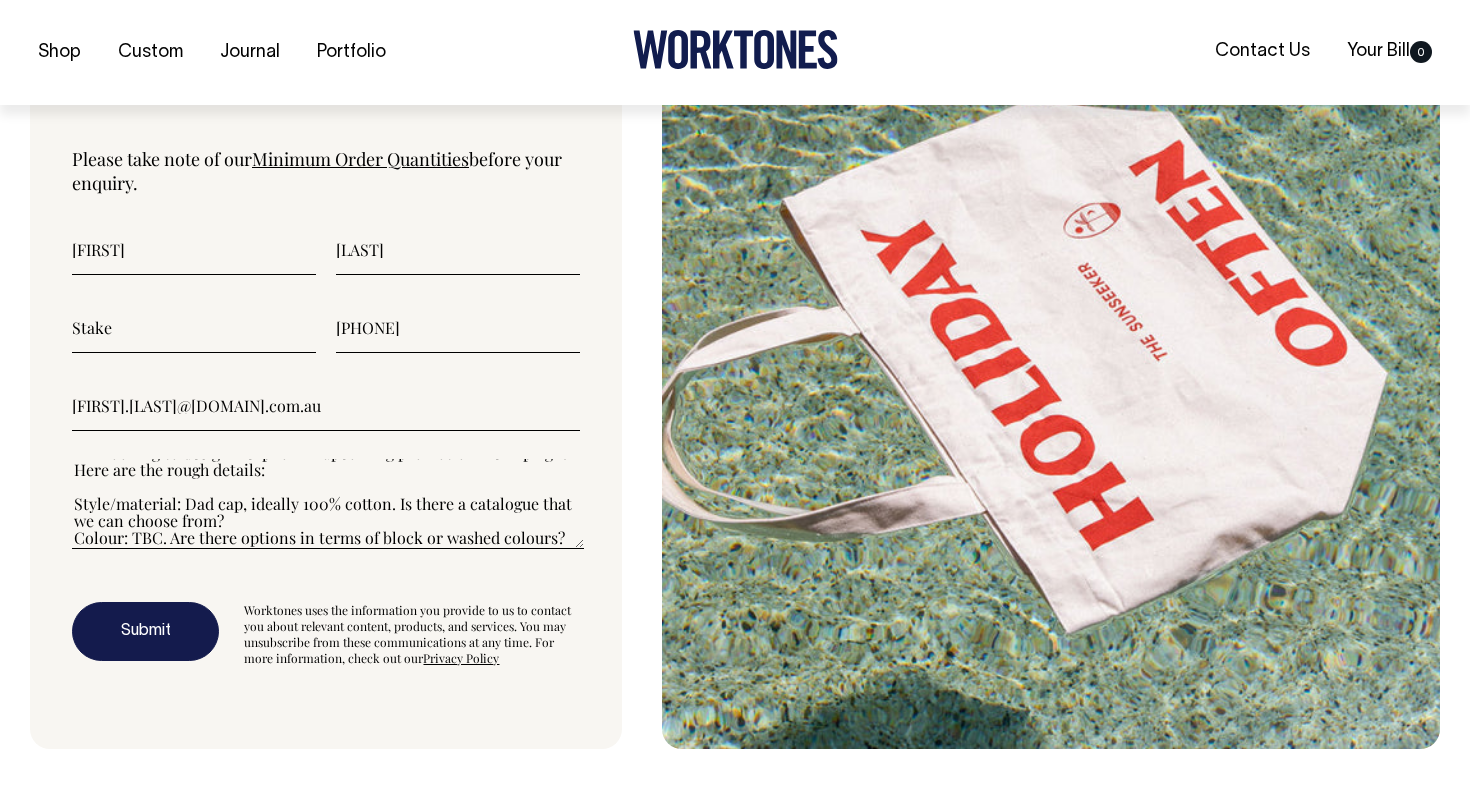 click on "Hi,
I’m [FIRST] [LAST] from Stake (I’m sure you’ve heard of us!).
I’m currently in the process of reaching out to a few suppliers and one of my mates recommended you.
I’m looking to design a cap for an upcoming promotional campaign. Here are the rough details:
Style/material: Dad cap, ideally 100% cotton. Is there a catalogue that we can choose from?
Colour: TBC. Are there options in terms of block or washed colours?
Design: please let me know if the below options are possible?
- Small to medium sized graphic/words on the front centre of the cap
- Small to medium sized graphic/words on the brim
- Small to medium sized graphic on the left/right/back side
Quantity: 100 - 150
Shipping: do you handle shipping to individual customers if we provide their details to you?" at bounding box center (328, 504) 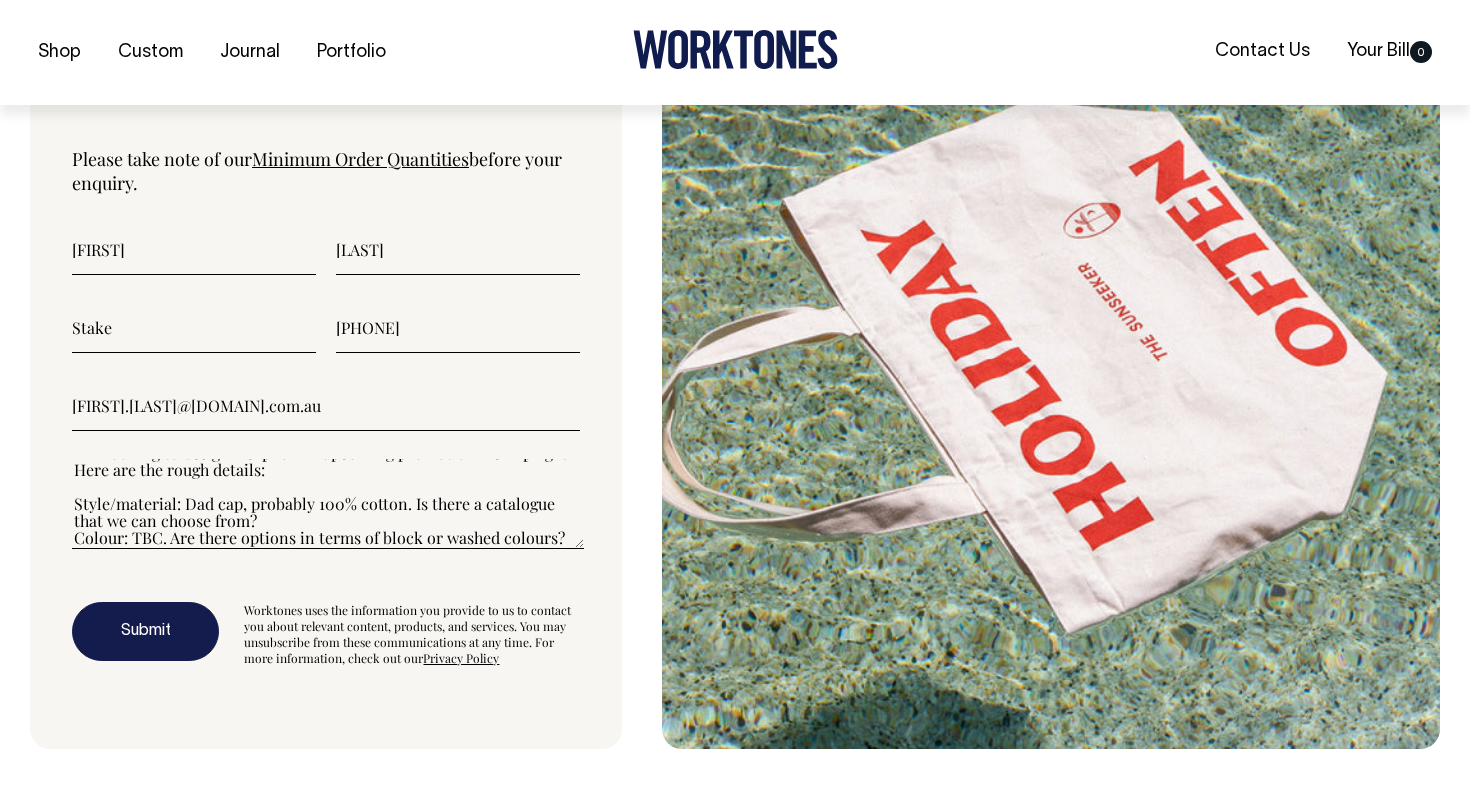 click on "Hi,
I’m [FIRST] [LAST] from Stake (I’m sure you’ve heard of us!).
I’m currently in the process of reaching out to a few suppliers and one of my mates recommended you.
I’m looking to design a cap for an upcoming promotional campaign. Here are the rough details:
Style/material: Dad cap, probably 100% cotton. Is there a catalogue that we can choose from?
Colour: TBC. Are there options in terms of block or washed colours?
Design: please let me know if the below options are possible?
- Small to medium sized graphic/words on the front centre of the cap
- Small to medium sized graphic/words on the brim
- Small to medium sized graphic on the left/right/back side
Quantity: 100 - 150
Shipping: do you handle shipping to individual customers if we provide their details to you?" at bounding box center (328, 504) 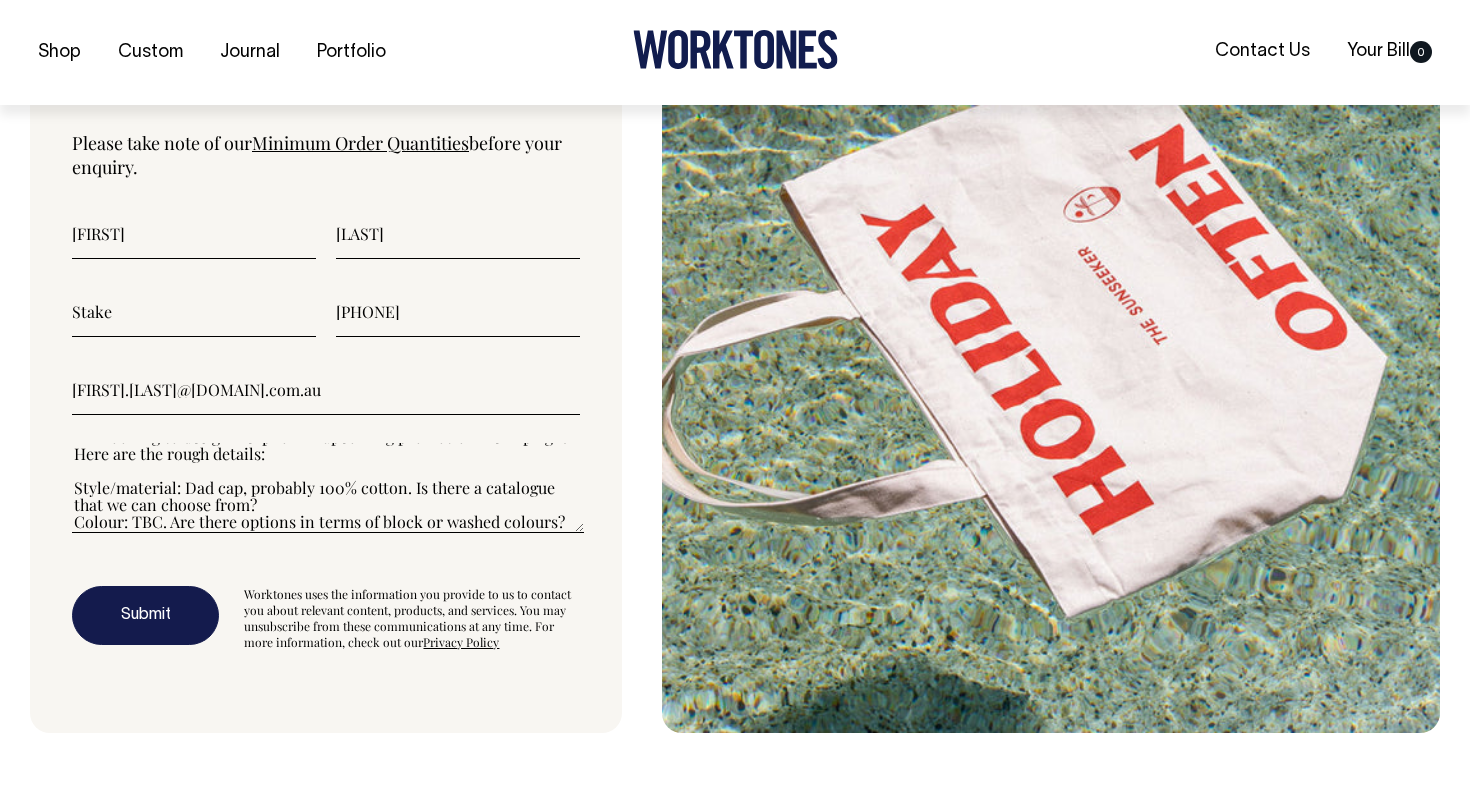 scroll, scrollTop: 5267, scrollLeft: 0, axis: vertical 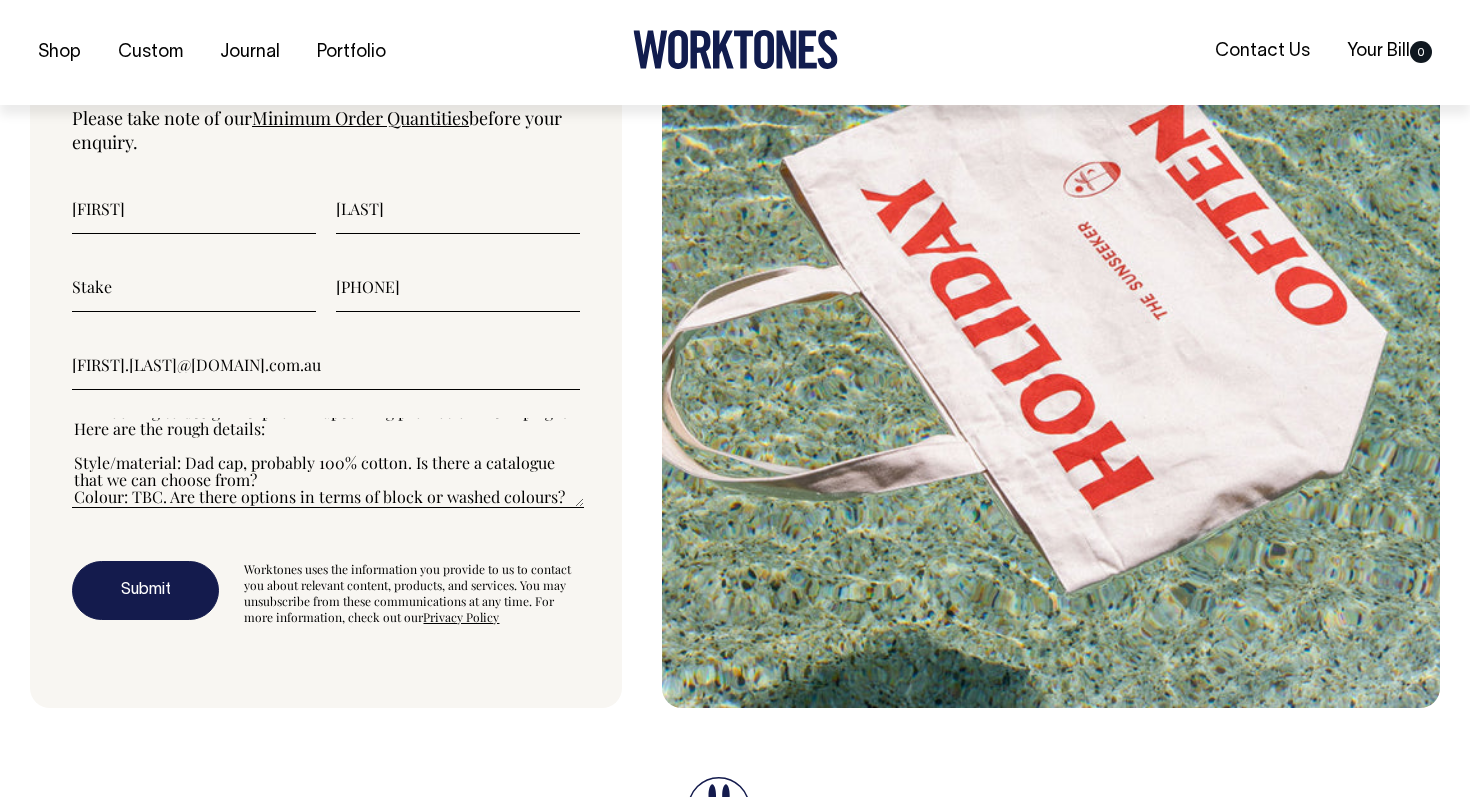 click on "Hi,
I’m [FIRST] [LAST] from Stake (I’m sure you’ve heard of us!).
I’m currently in the process of reaching out to a few suppliers and one of my mates recommended you.
I’m looking to design a cap for an upcoming promotional campaign. Here are the rough details:
Style/material: Dad cap, probably 100% cotton. Is there a catalogue that we can choose from?
Colour: TBC. Are there options in terms of block or washed colours?
Design: please let me know if the below options are possible?
- Small to medium sized graphic/words on the front centre of the cap
- Small to medium sized graphic/words on the brim
- Small to medium sized graphic on the left/right/back side
Quantity: 100 - 150
Shipping: do you handle shipping to individual customers if we provide their details to you?" at bounding box center (328, 463) 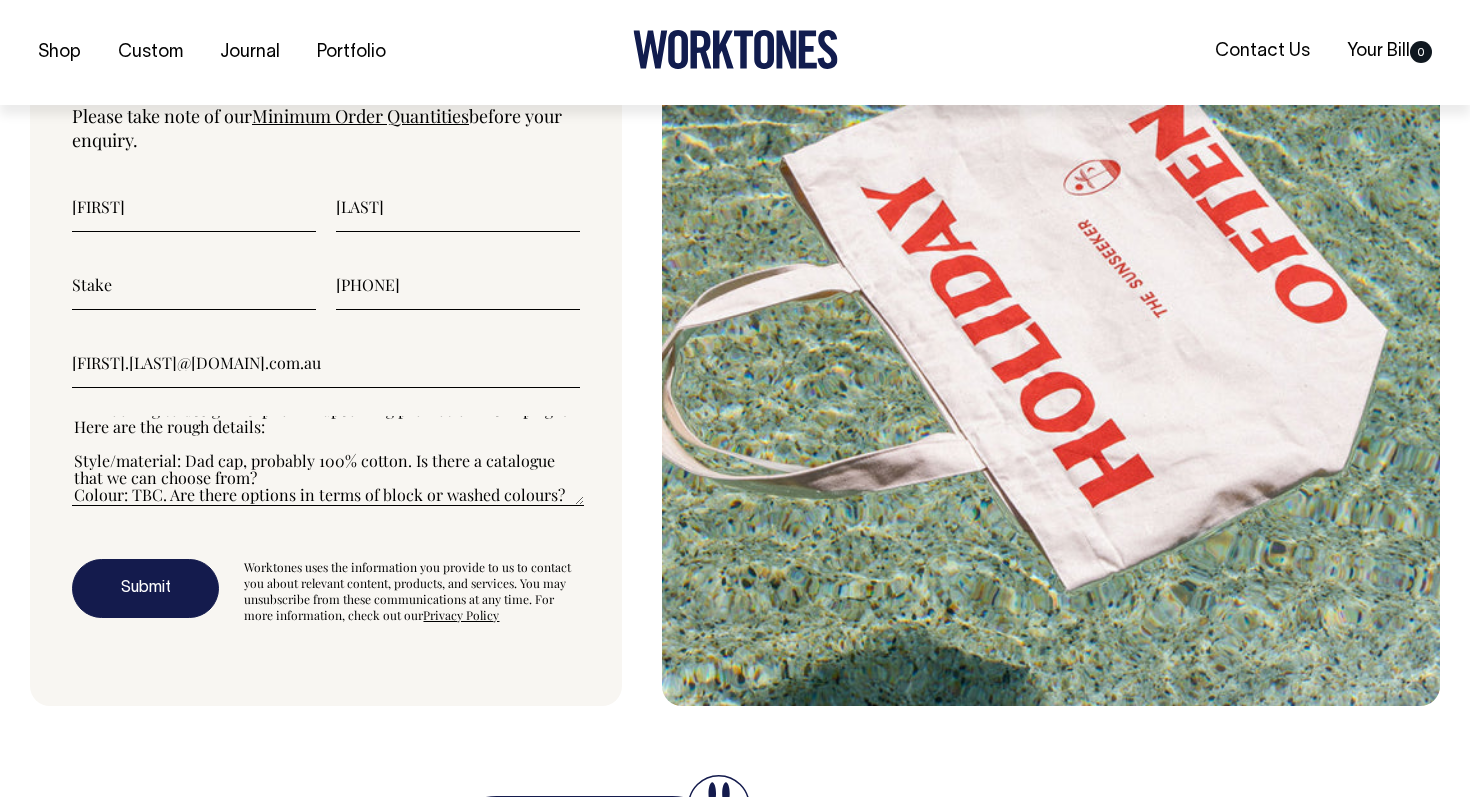 scroll, scrollTop: 5294, scrollLeft: 0, axis: vertical 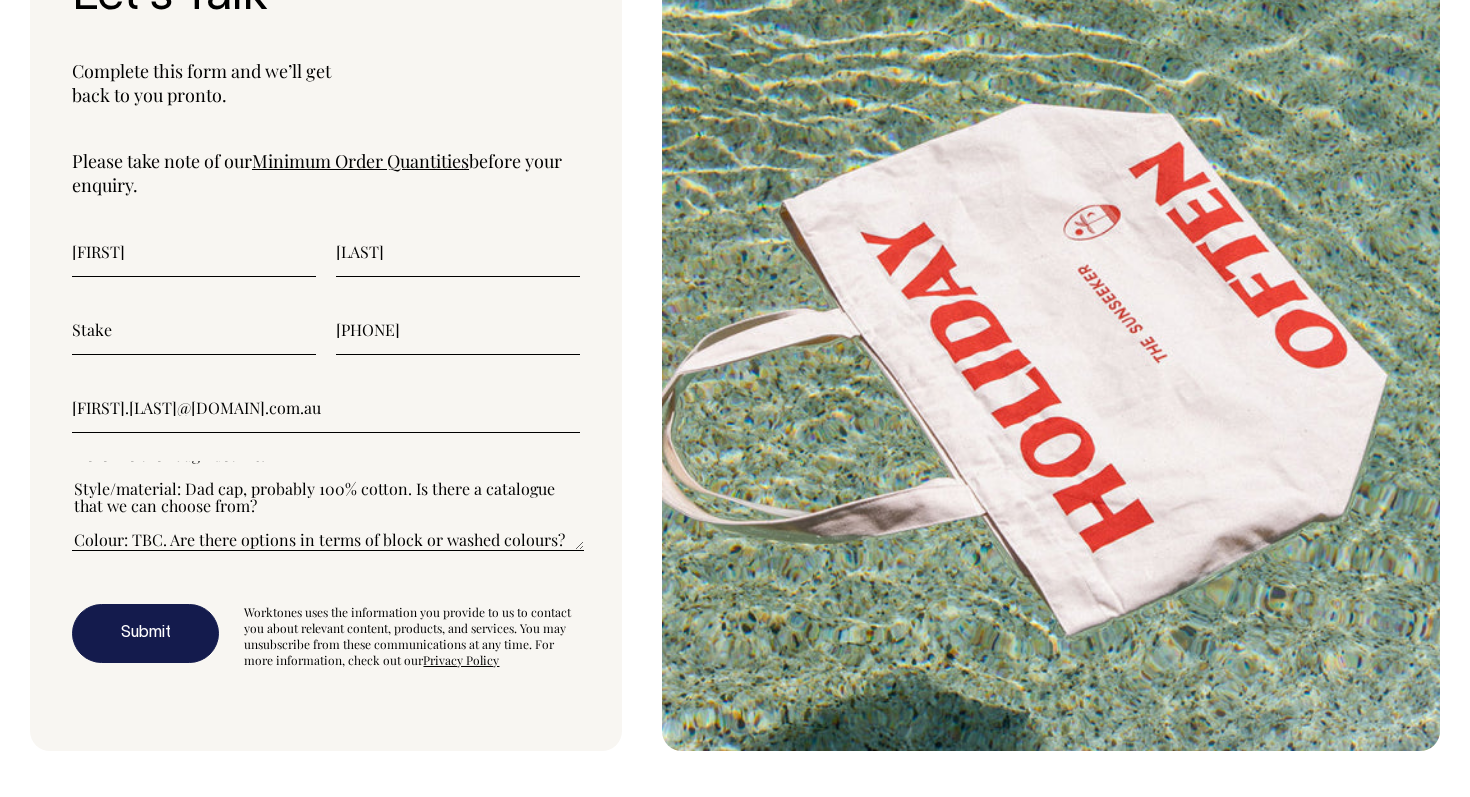 click on "Hi,
I’m Andrew from Stake (I’m sure you’ve heard of us!).
I’m currently in the process of reaching out to a few suppliers and one of my mates recommended you.
I’m looking to design a cap for an upcoming promotional campaign. Here are the rough details:
Style/material: Dad cap, probably 100% cotton. Is there a catalogue that we can choose from?
Colour: TBC. Are there options in terms of block or washed colours?
Design: please let me know if the below options are possible?
- Small to medium sized graphic/words on the front centre of the cap
- Small to medium sized graphic/words on the brim
- Small to medium sized graphic on the left/right/back side
Quantity: 100 - 150
Shipping: do you handle shipping to individual customers if we provide their details to you?" at bounding box center [328, 506] 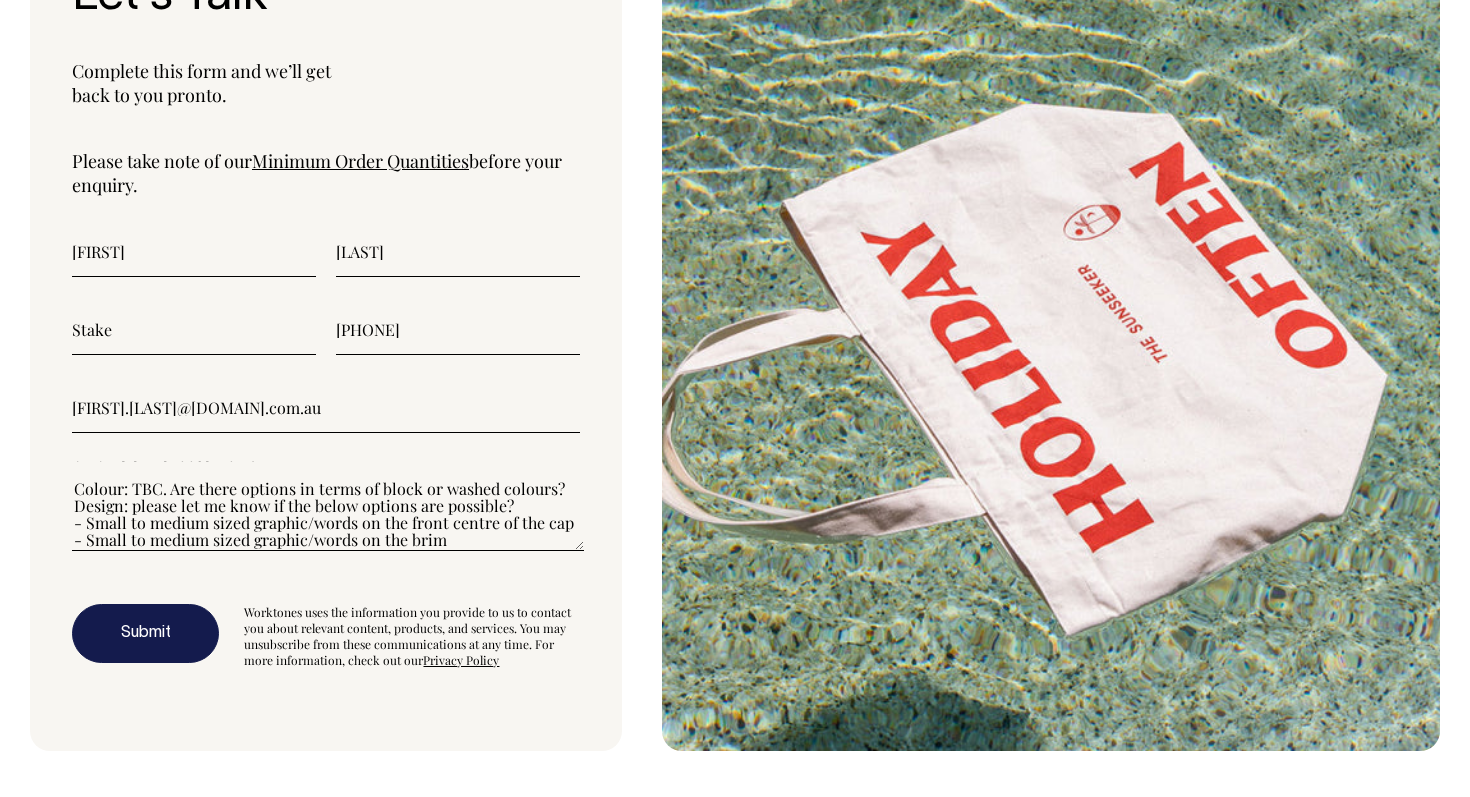 scroll, scrollTop: 186, scrollLeft: 0, axis: vertical 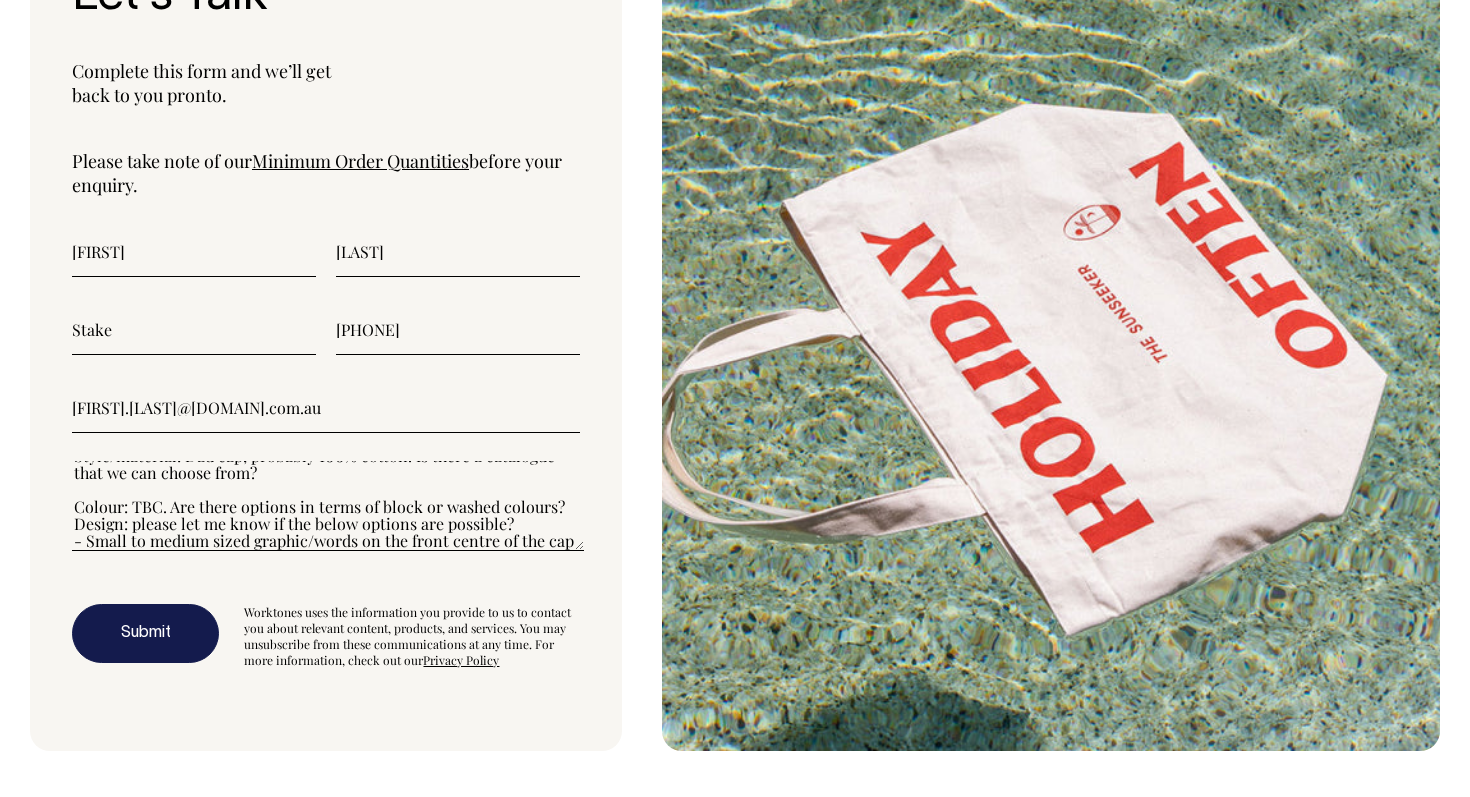 click on "Hi,
I’m Andrew from Stake (I’m sure you’ve heard of us!).
I’m currently in the process of reaching out to a few suppliers and one of my mates recommended you.
I’m looking to design a cap for an upcoming promotional campaign. Here are the rough details:
Style/material: Dad cap, probably 100% cotton. Is there a catalogue that we can choose from?
Colour: TBC. Are there options in terms of block or washed colours?
Design: please let me know if the below options are possible?
- Small to medium sized graphic/words on the front centre of the cap
- Small to medium sized graphic/words on the brim
- Small to medium sized graphic on the left/right/back side
Quantity: 100 - 150
Shipping: do you handle shipping to individual customers if we provide their details to you?" at bounding box center (328, 506) 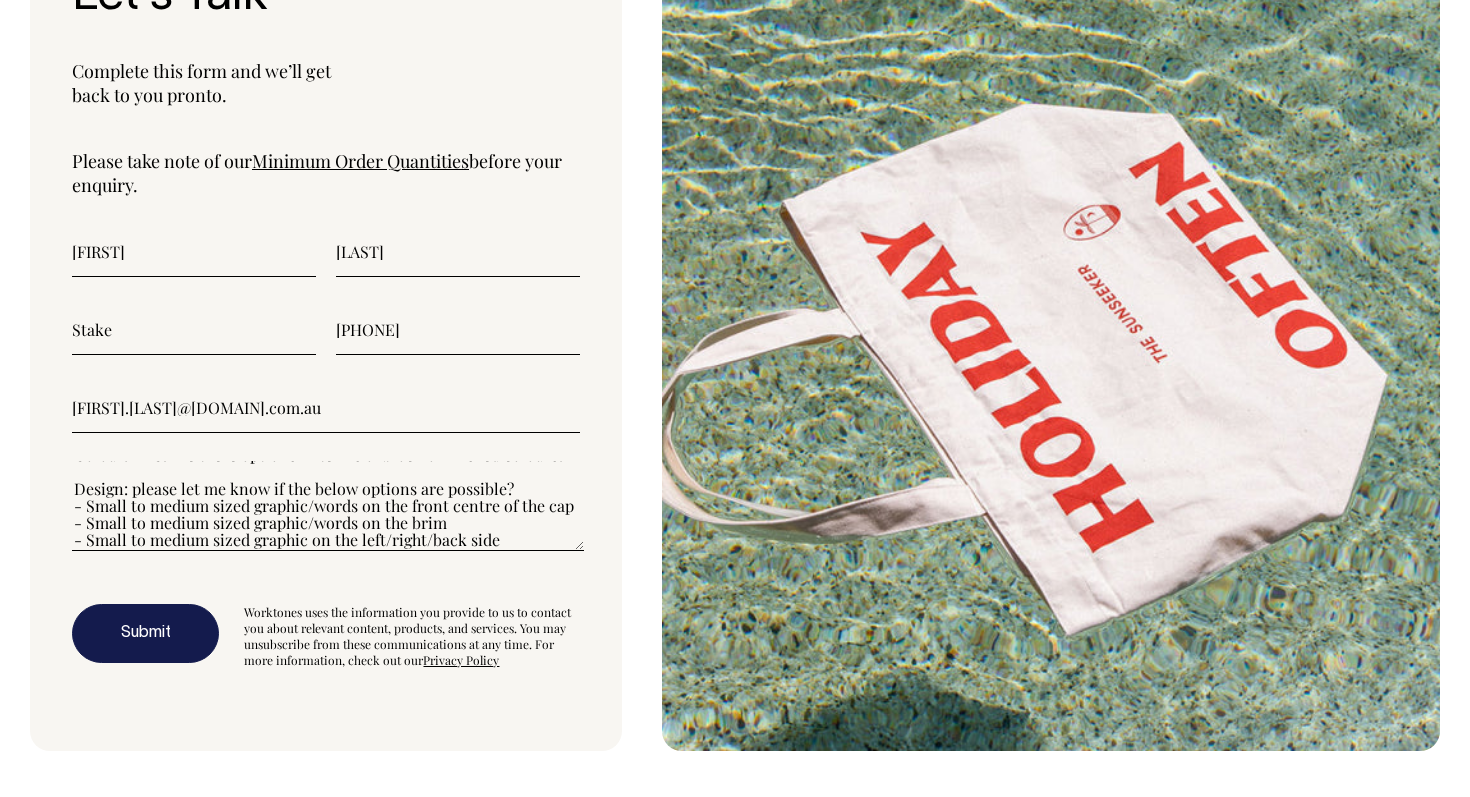 scroll, scrollTop: 255, scrollLeft: 0, axis: vertical 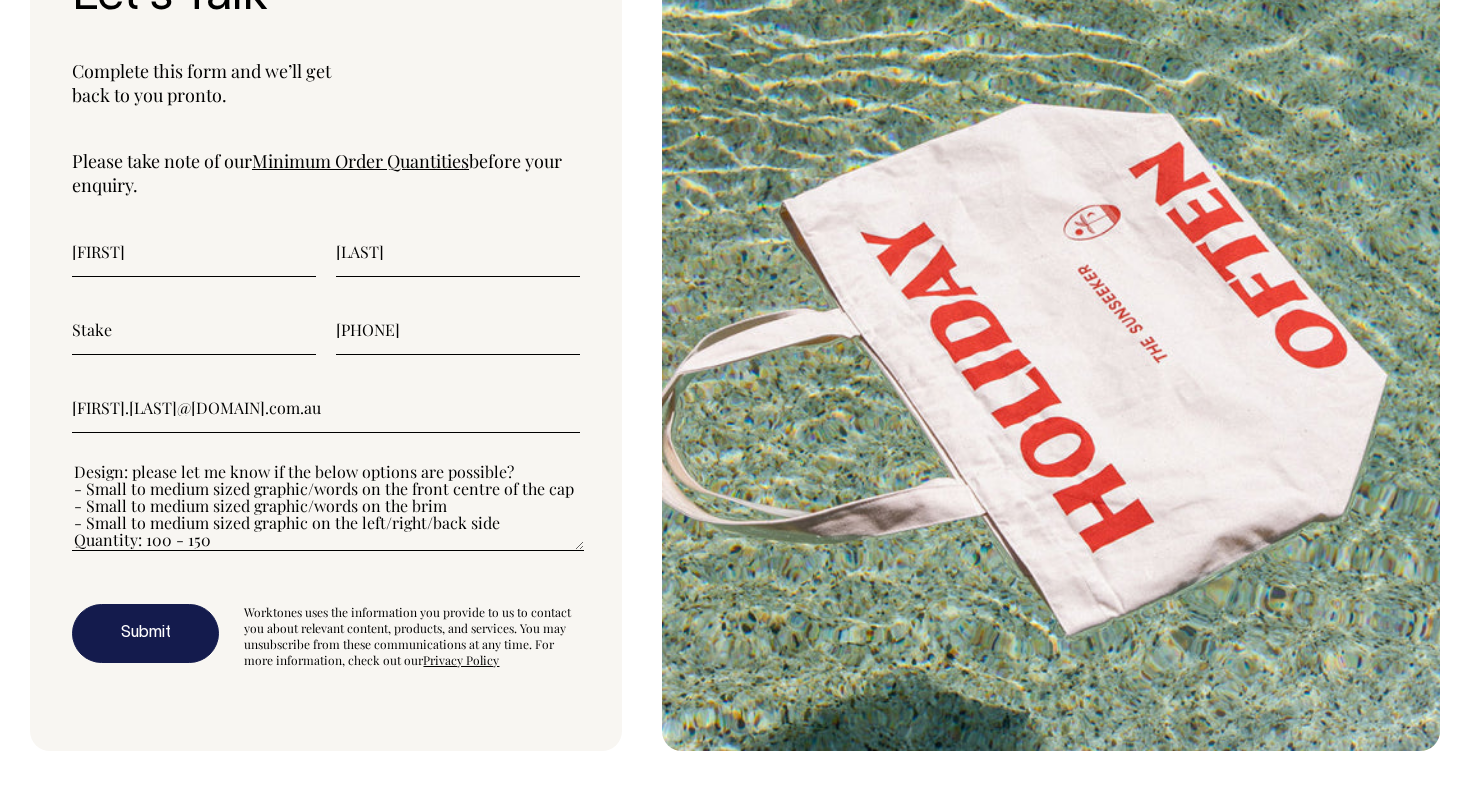 click on "Hi,
I’m [FIRST] [LAST] from Stake (I’m sure you’ve heard of us!).
I’m currently in the process of reaching out to a few suppliers and one of my mates recommended you.
I’m looking to design a cap for an upcoming promotional campaign. Here are the rough details:
Style/material: Dad cap, probably 100% cotton. Is there a catalogue that we can choose from?
Colour: TBC. Are there options in terms of block or washed colours?
Design: please let me know if the below options are possible?
- Small to medium sized graphic/words on the front centre of the cap
- Small to medium sized graphic/words on the brim
- Small to medium sized graphic on the left/right/back side
Quantity: 100 - 150
Shipping: do you handle shipping to individual customers if we provide their details to you?" at bounding box center [328, 506] 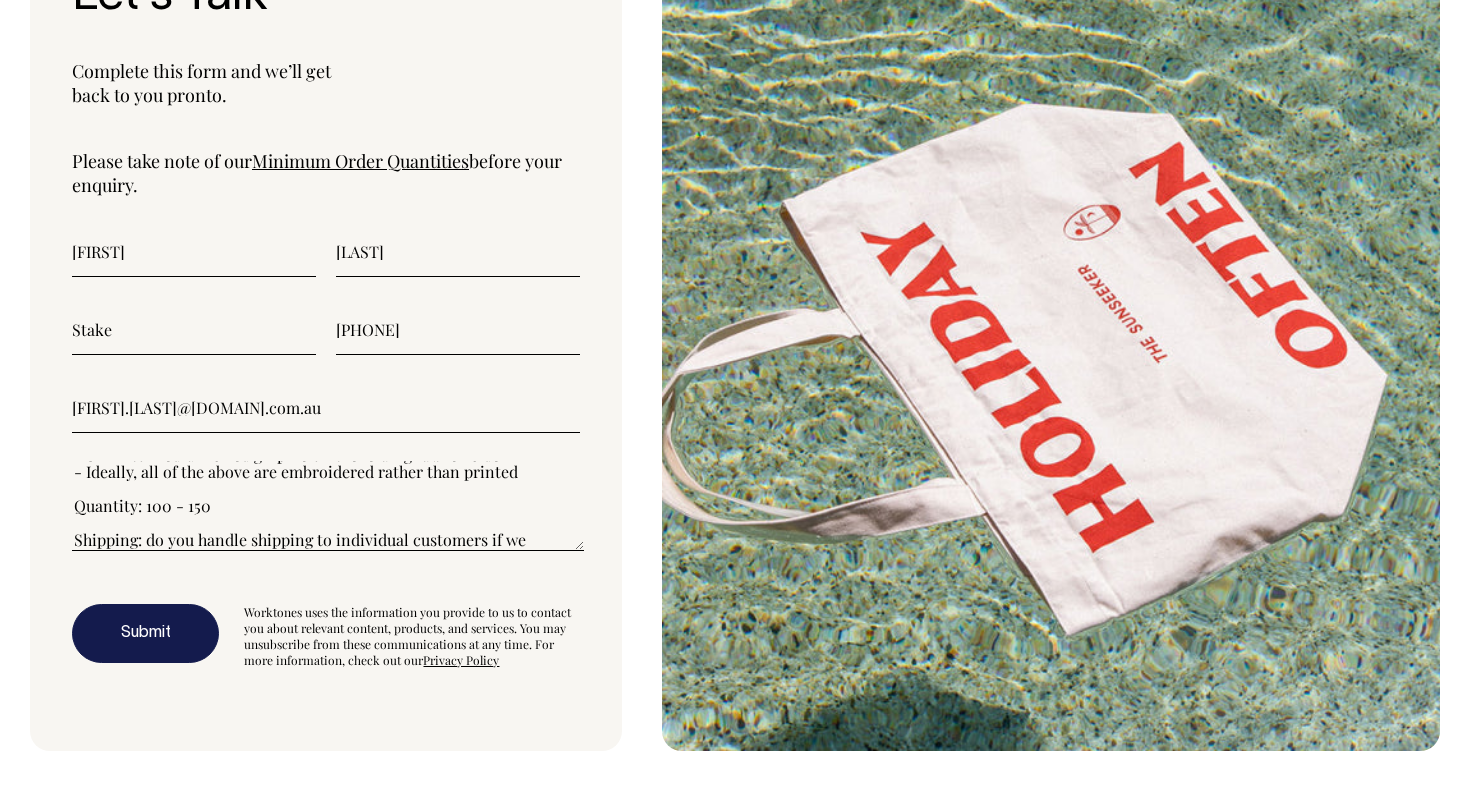 scroll, scrollTop: 340, scrollLeft: 0, axis: vertical 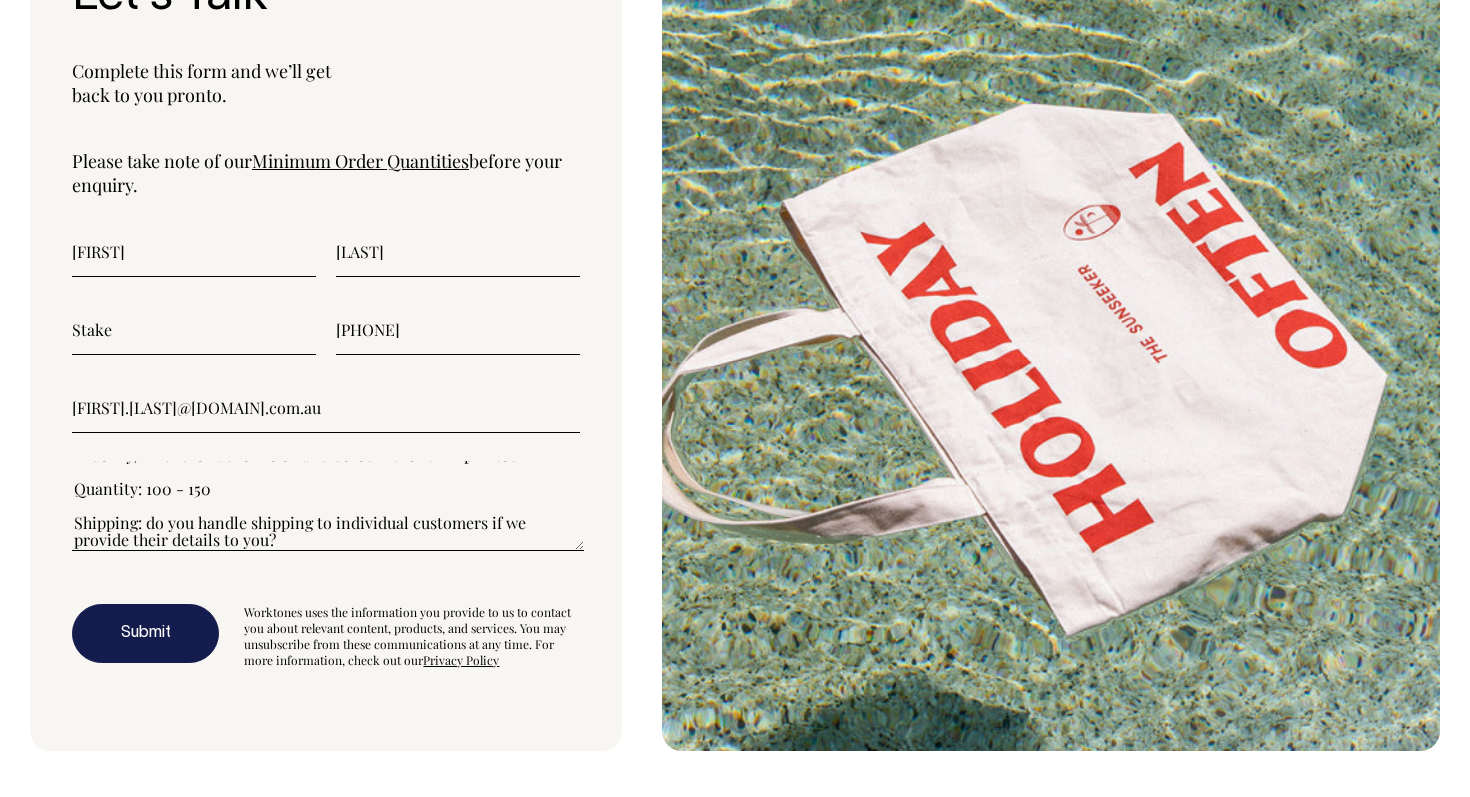 drag, startPoint x: 150, startPoint y: 498, endPoint x: 238, endPoint y: 498, distance: 88 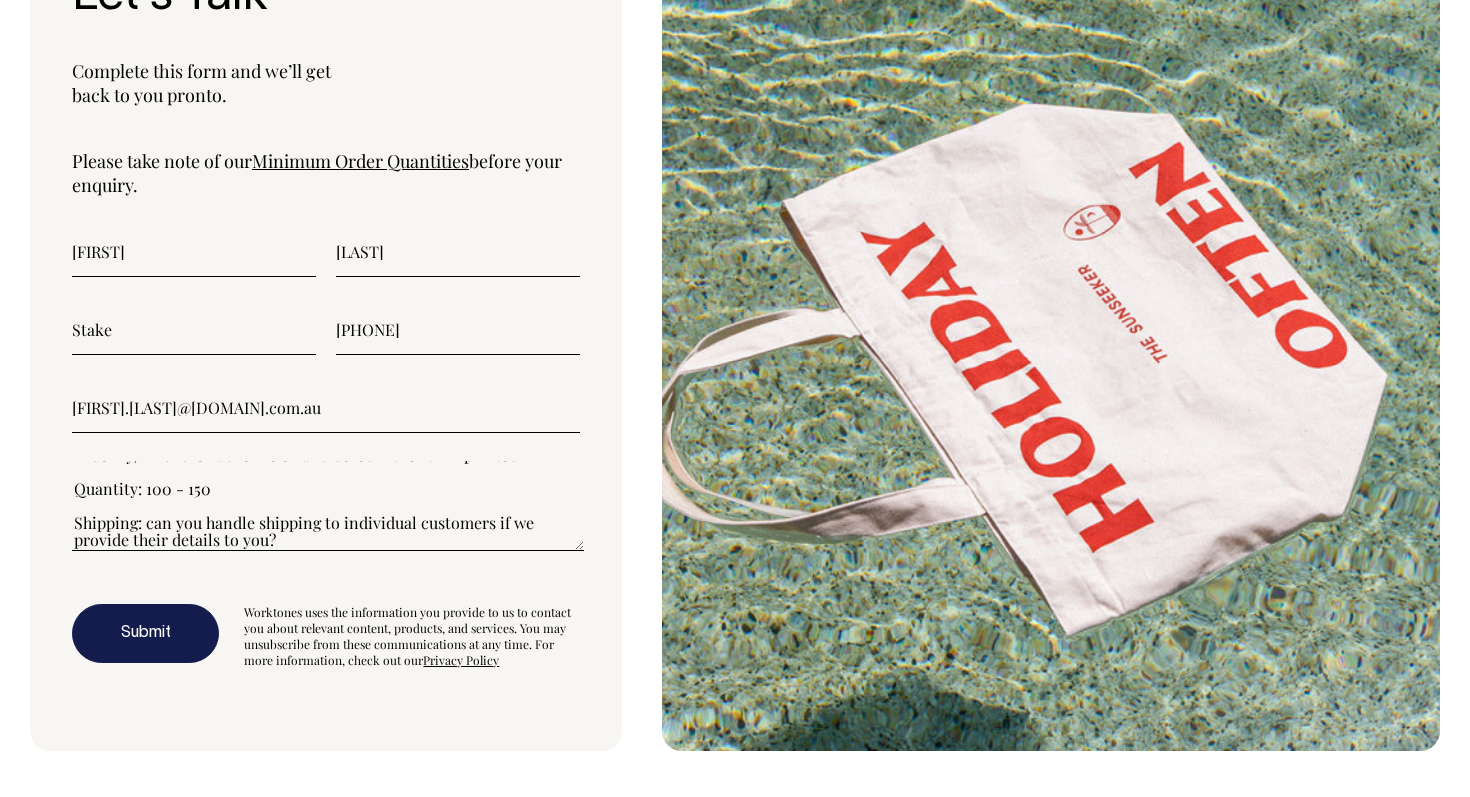 click on "Hi,
I’m [FIRST] [LAST] from Stake (I’m sure you’ve heard of us!).
I’m currently in the process of reaching out to a few suppliers and one of my mates recommended you.
I’m looking to design a cap for an upcoming promotional campaign. Here are the rough details:
Style/material: Dad cap, probably 100% cotton. Is there a catalogue that we can choose from?
Colour: TBC. Are there options in terms of block or washed colours?
Design: please let me know if the below options are possible?
- Small to medium sized graphic/words on the front centre of the cap
- Small to medium sized graphic/words on the brim
- Small to medium sized graphic on the left/right/back side
- Ideally, all of the above are embroidered rather than printed
Quantity: 100 - 150
Shipping: can you handle shipping to individual customers if we provide their details to you?
Looking forward to hearing from you" at bounding box center (328, 506) 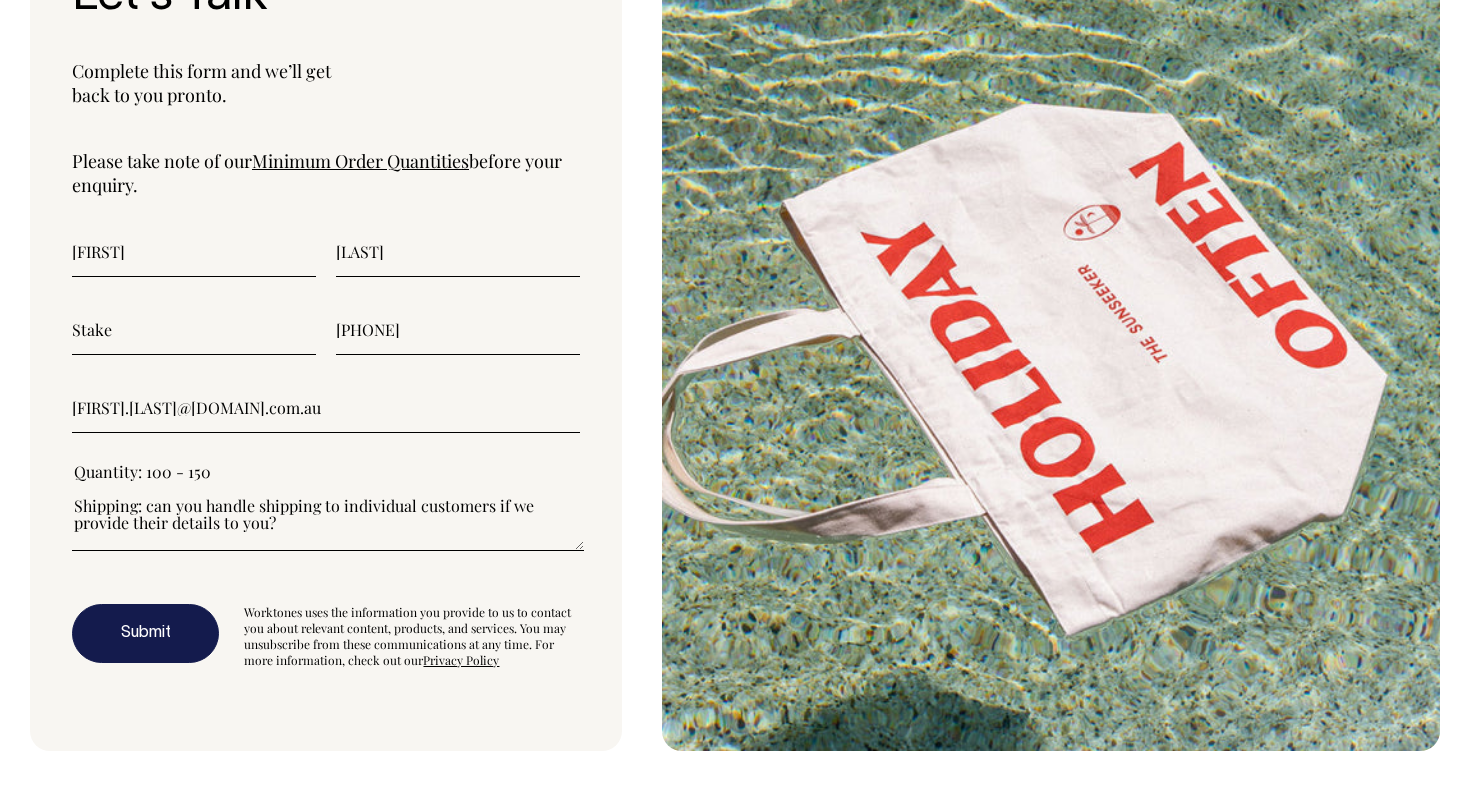 scroll, scrollTop: 374, scrollLeft: 0, axis: vertical 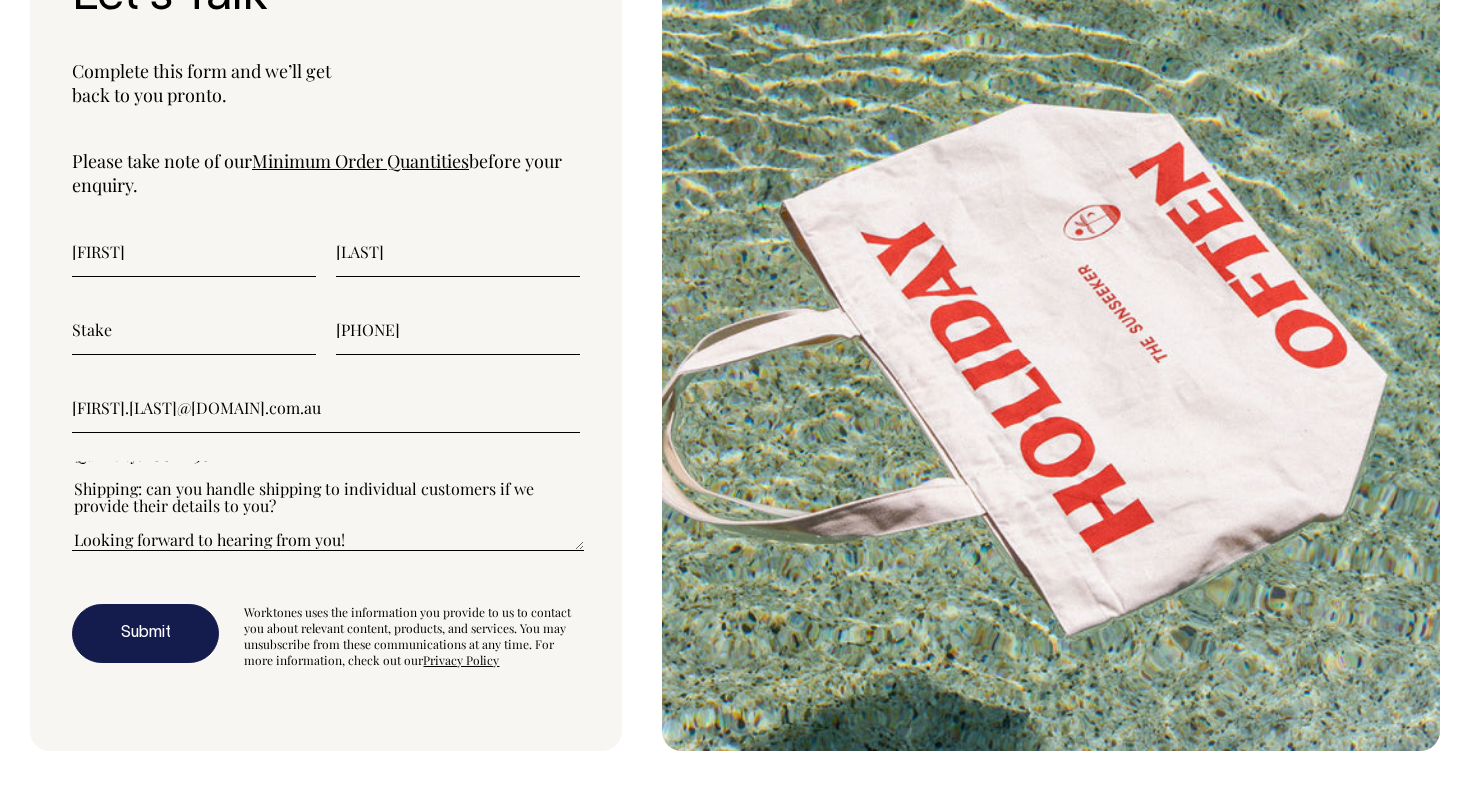 click on "Hi,
I’m [FIRST] [LAST] from Stake (I’m sure you’ve heard of us!).
I’m currently in the process of reaching out to a few suppliers and one of my mates recommended you.
I’m looking to design a cap for an upcoming promotional campaign. Here are the rough details:
Style/material: Dad cap, probably 100% cotton. Is there a catalogue that we can choose from?
Colour: TBC. Are there options in terms of block or washed colours?
Design: please let me know if the below options are possible?
- Small to medium sized graphic/words on the front centre of the cap
- Small to medium sized graphic/words on the brim
- Small to medium sized graphic on the left/right/back side
- Ideally, all of the above are embroidered rather than printed
Quantity: 100 - 150
Shipping: can you handle shipping to individual customers if we provide their details to you?
Looking forward to hearing from you!" at bounding box center (328, 506) 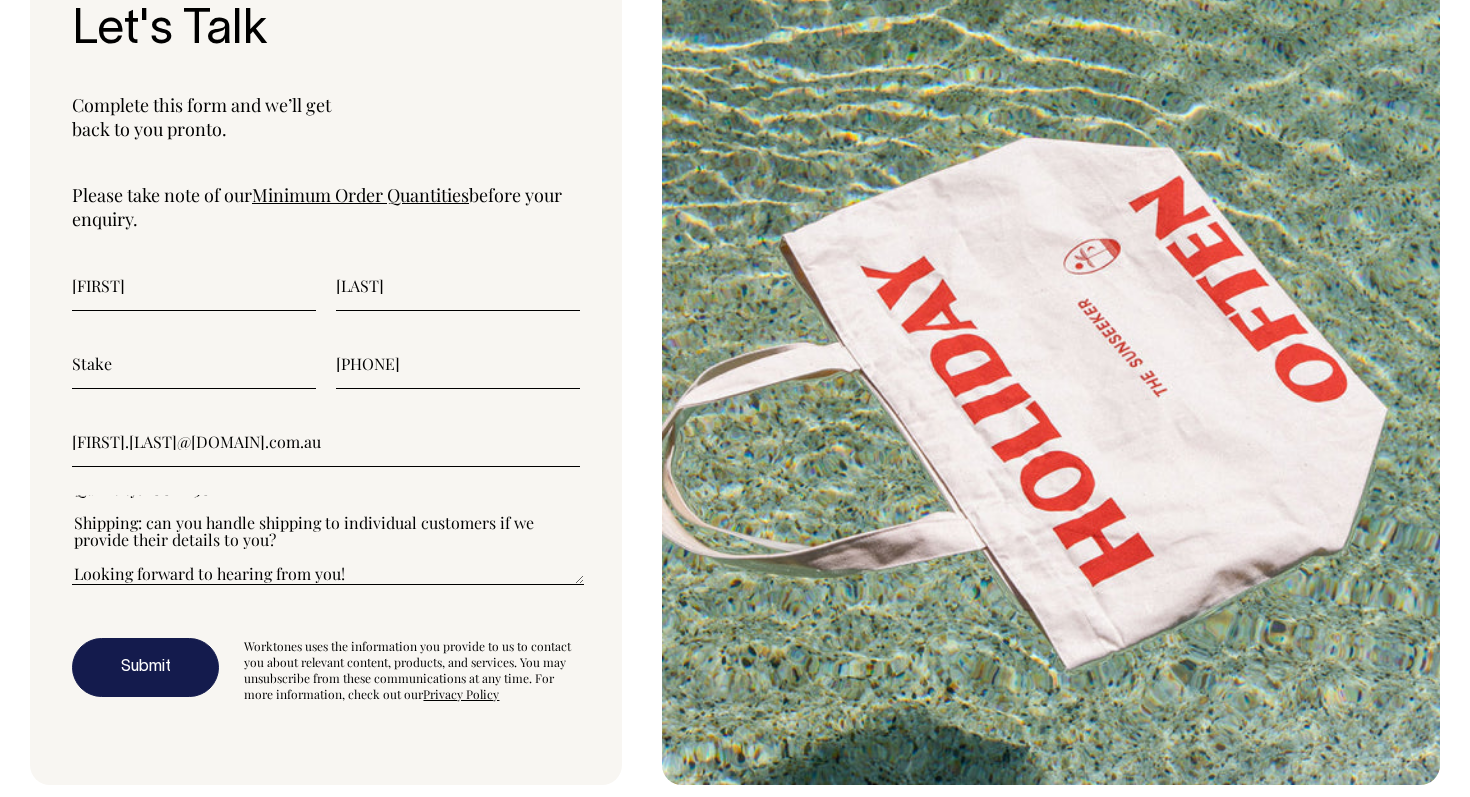 scroll, scrollTop: 5214, scrollLeft: 0, axis: vertical 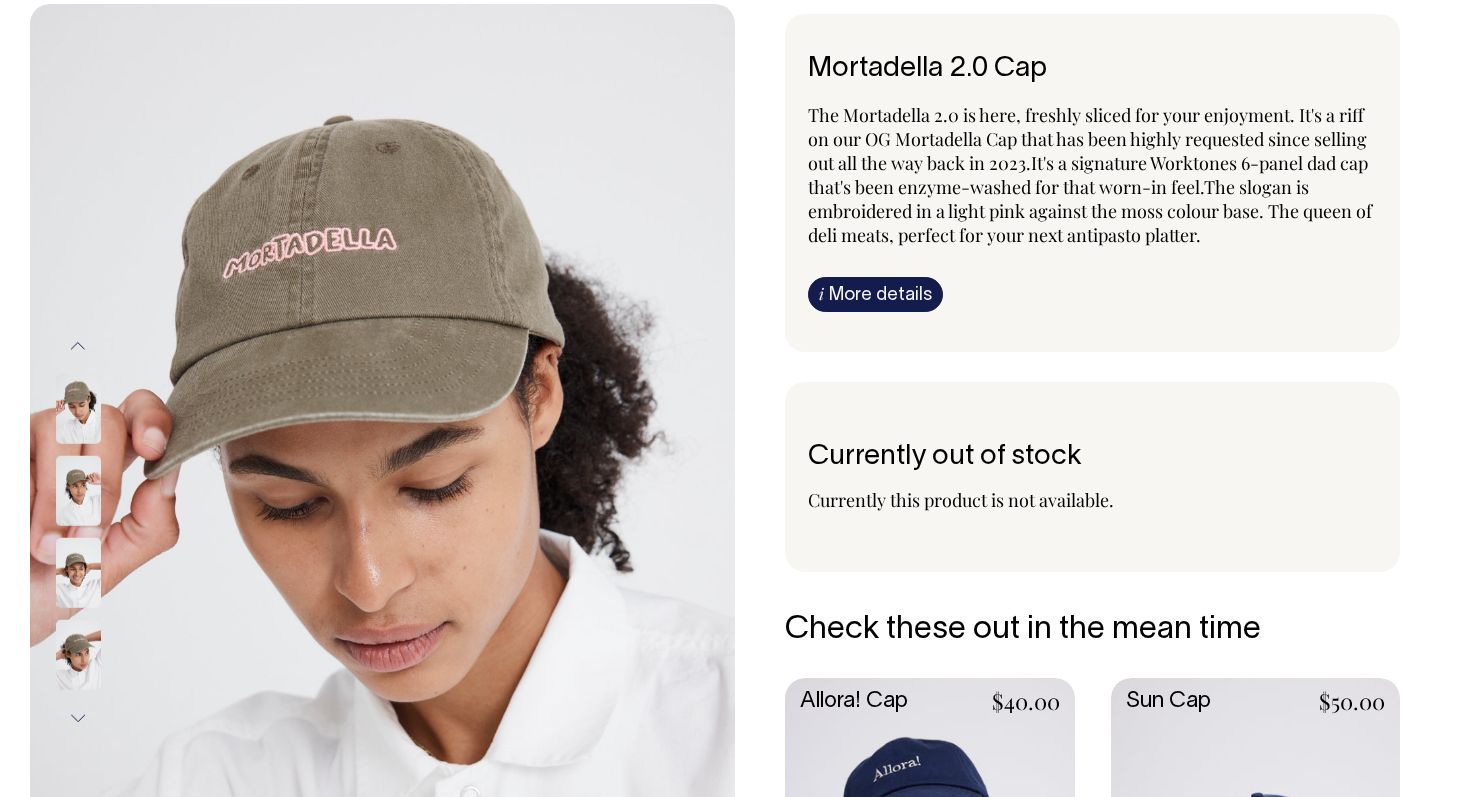 click at bounding box center (78, 491) 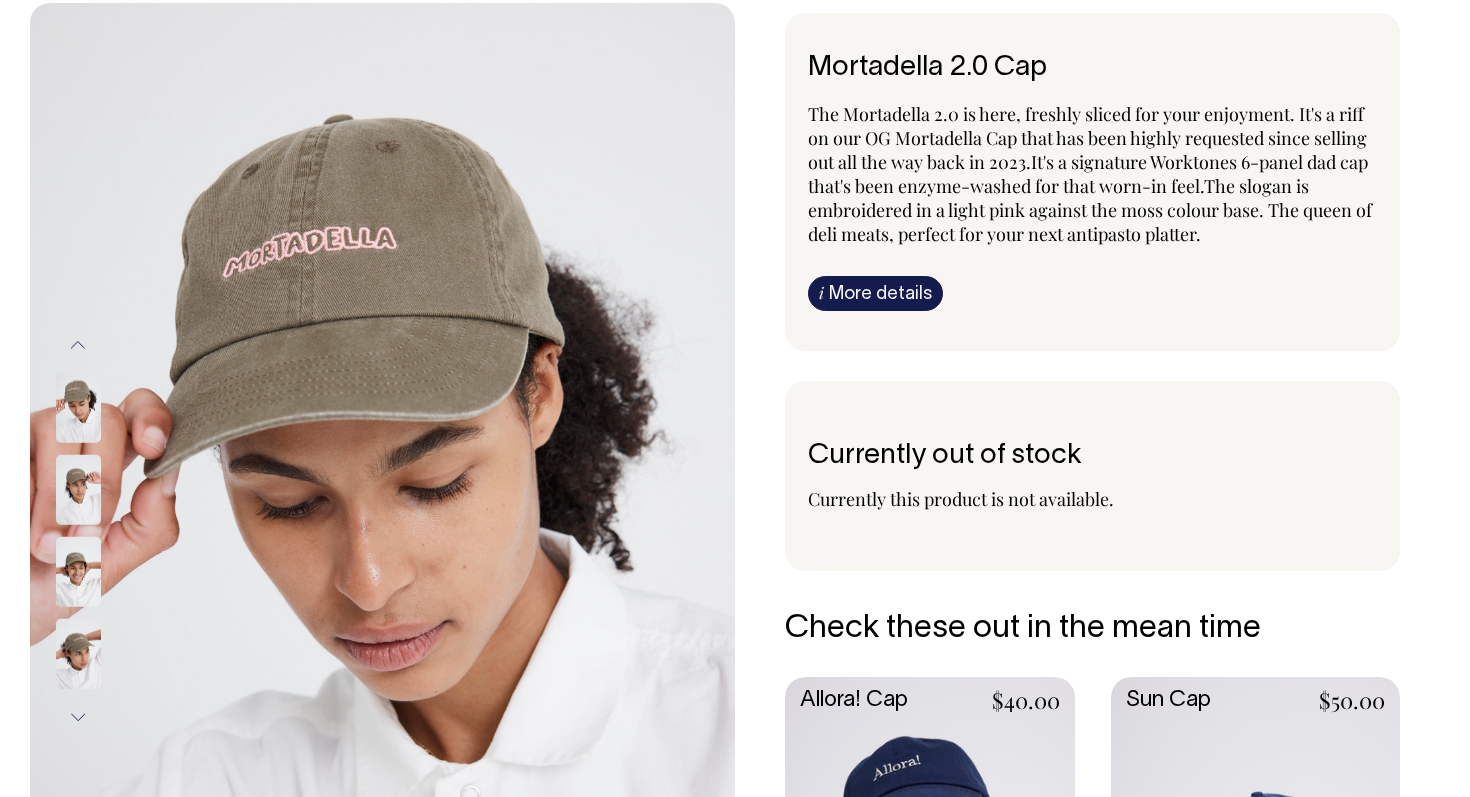 click at bounding box center [78, 572] 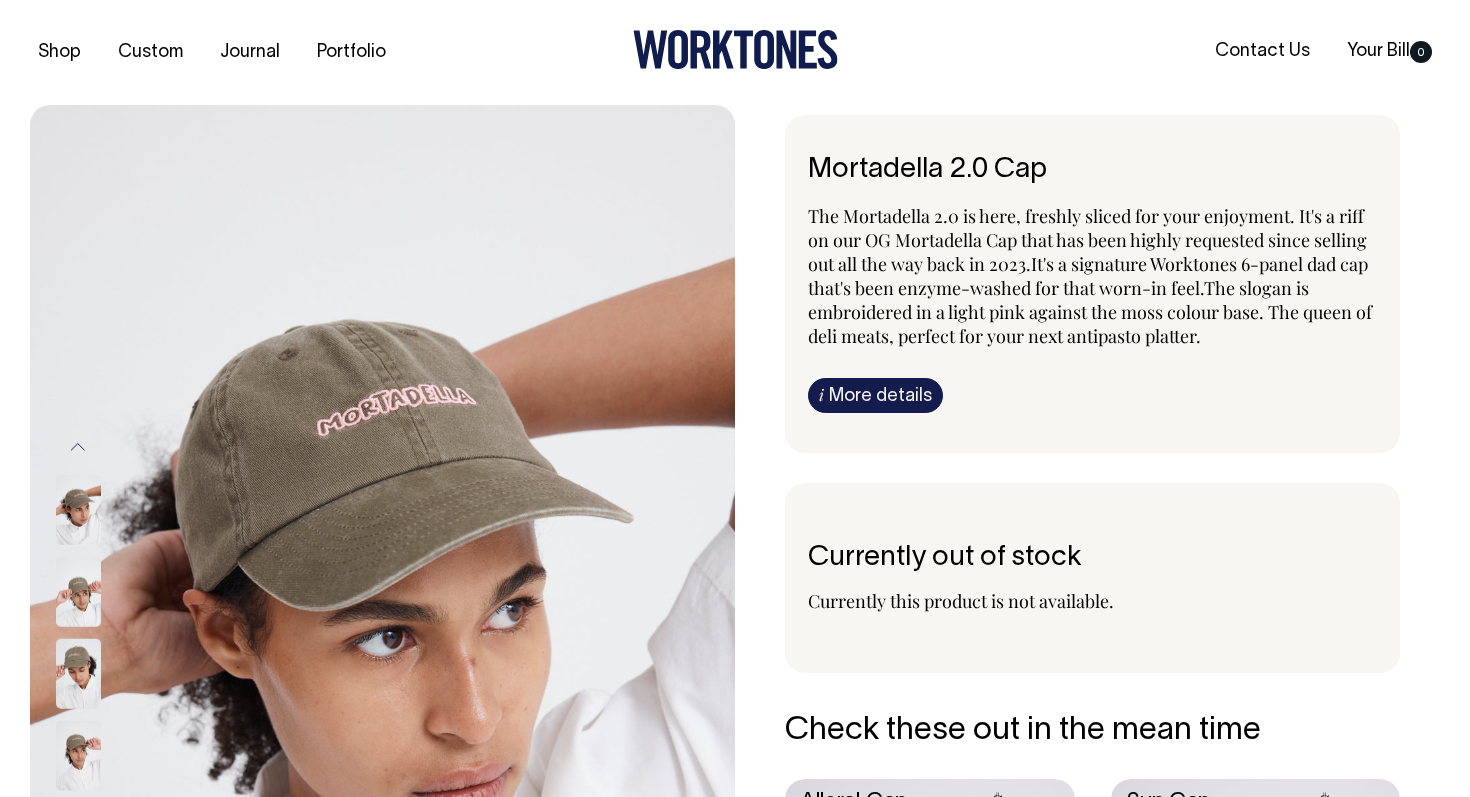 scroll, scrollTop: 0, scrollLeft: 0, axis: both 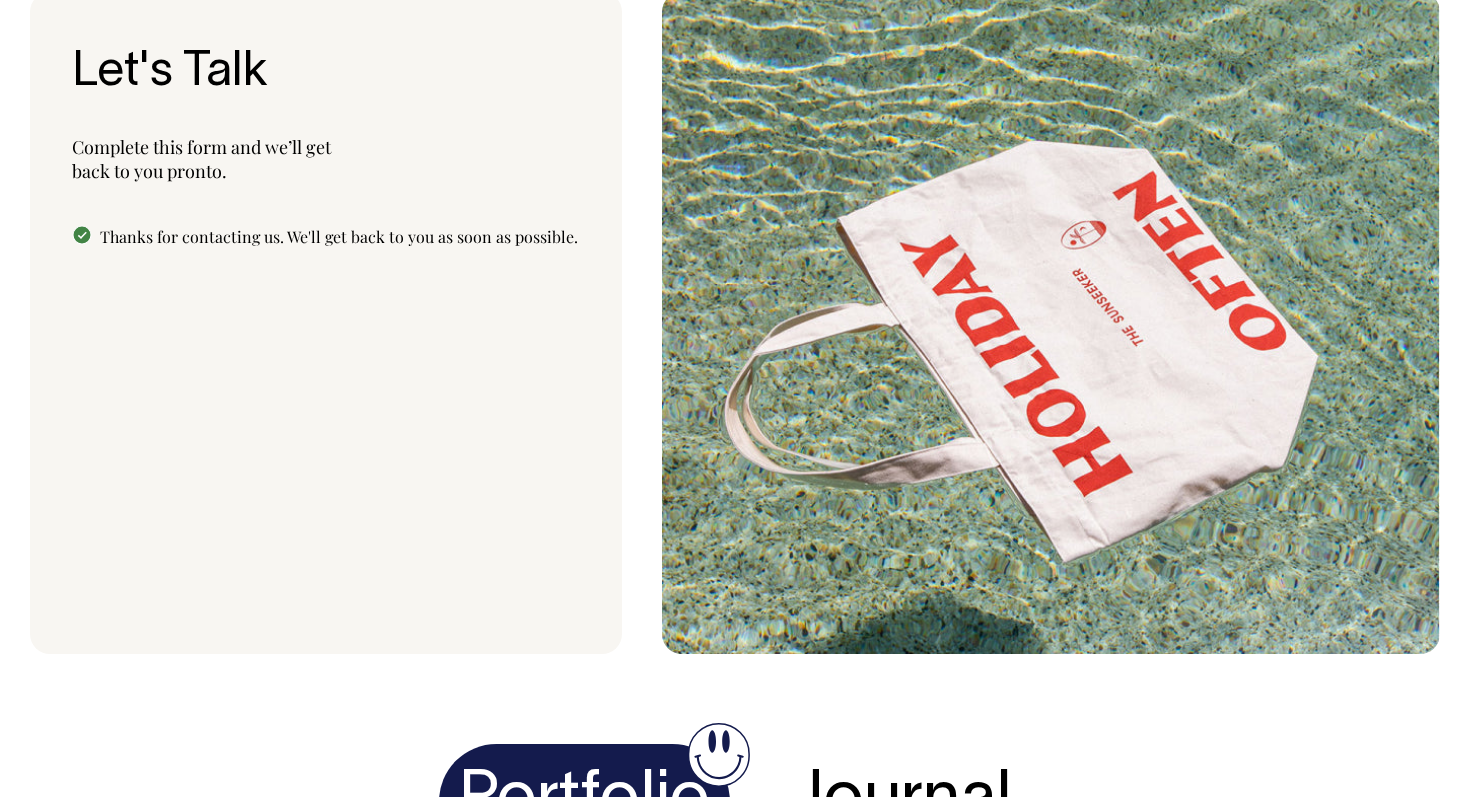 click on "Let's Talk
Complete this form and we’ll get   back to you pronto.
Please take note of our  Minimum Order Quantities  before your enquiry.
Minimum Order Quantity
Embroidery or screen printing on Worktones' items: 25 units  Bespoke garments and aprons: 50 units  Bespoke caps, bags and other accessories: 100 units" at bounding box center (326, 323) 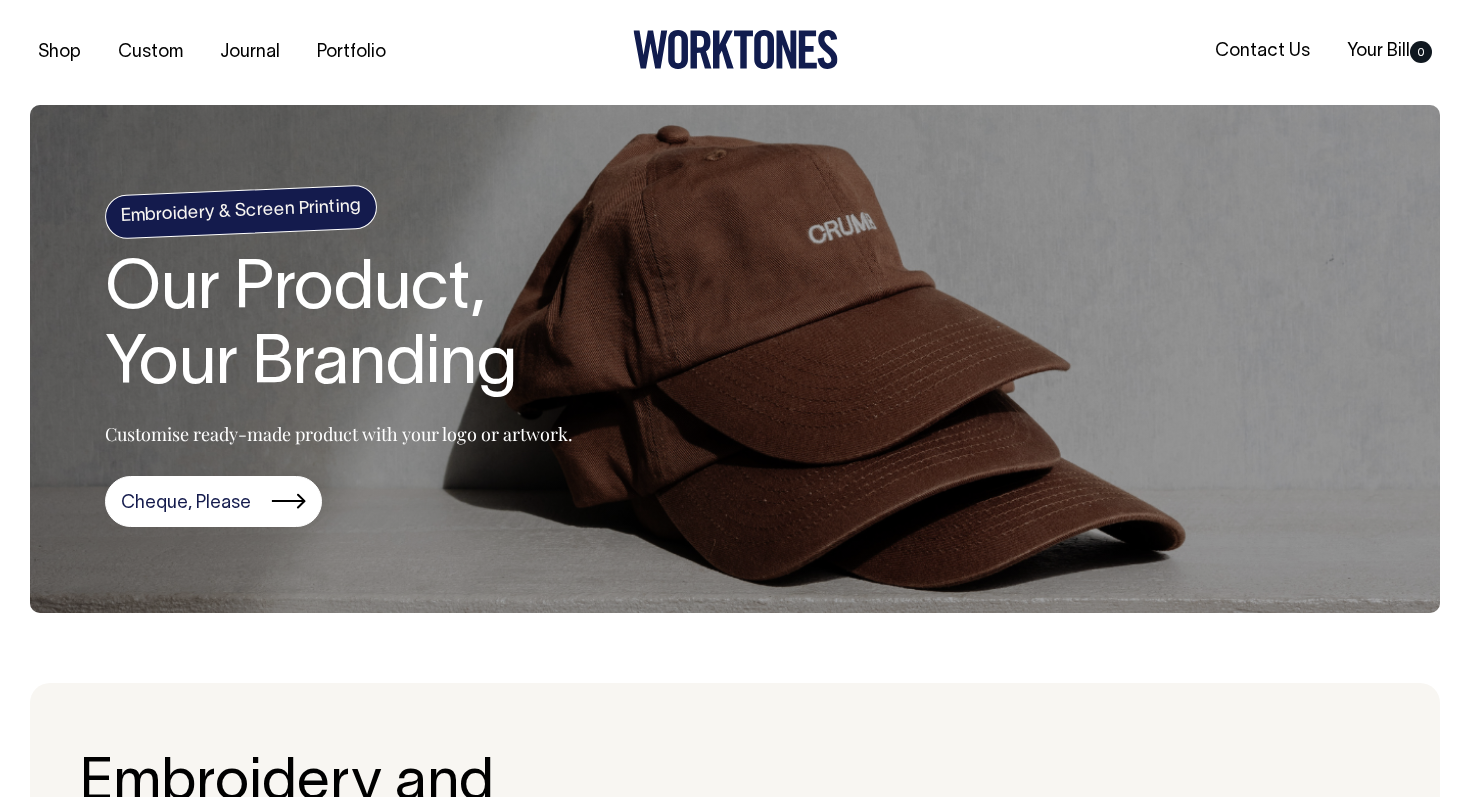 scroll, scrollTop: 0, scrollLeft: 0, axis: both 